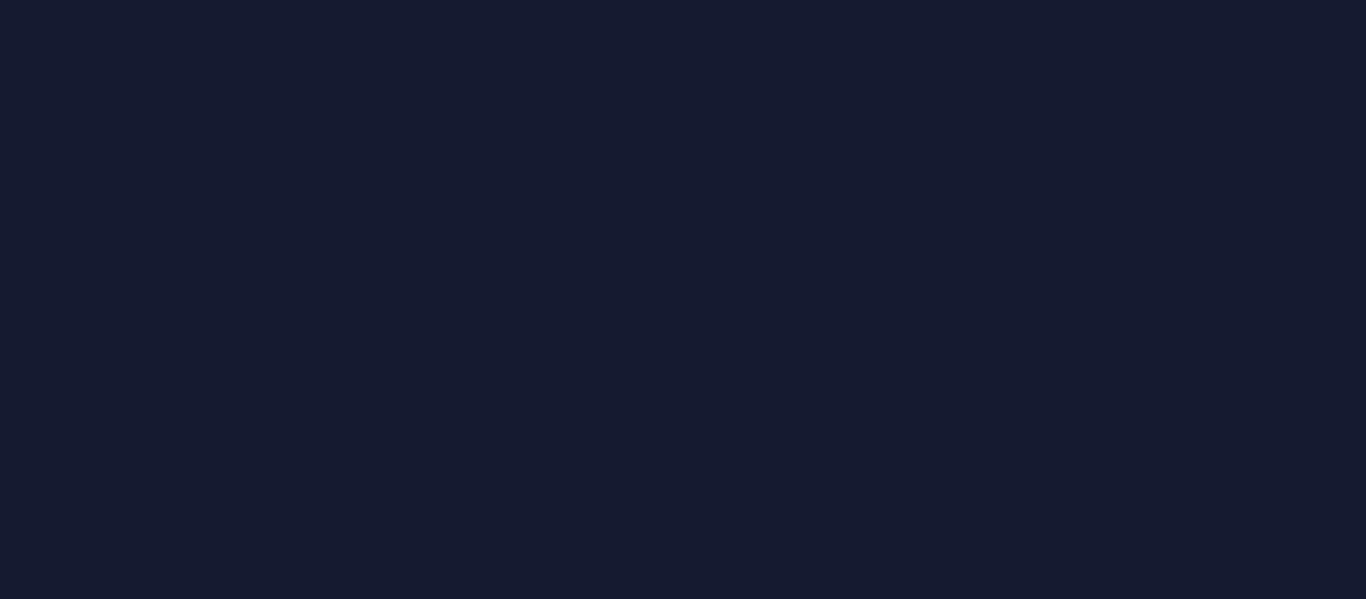 scroll, scrollTop: 0, scrollLeft: 0, axis: both 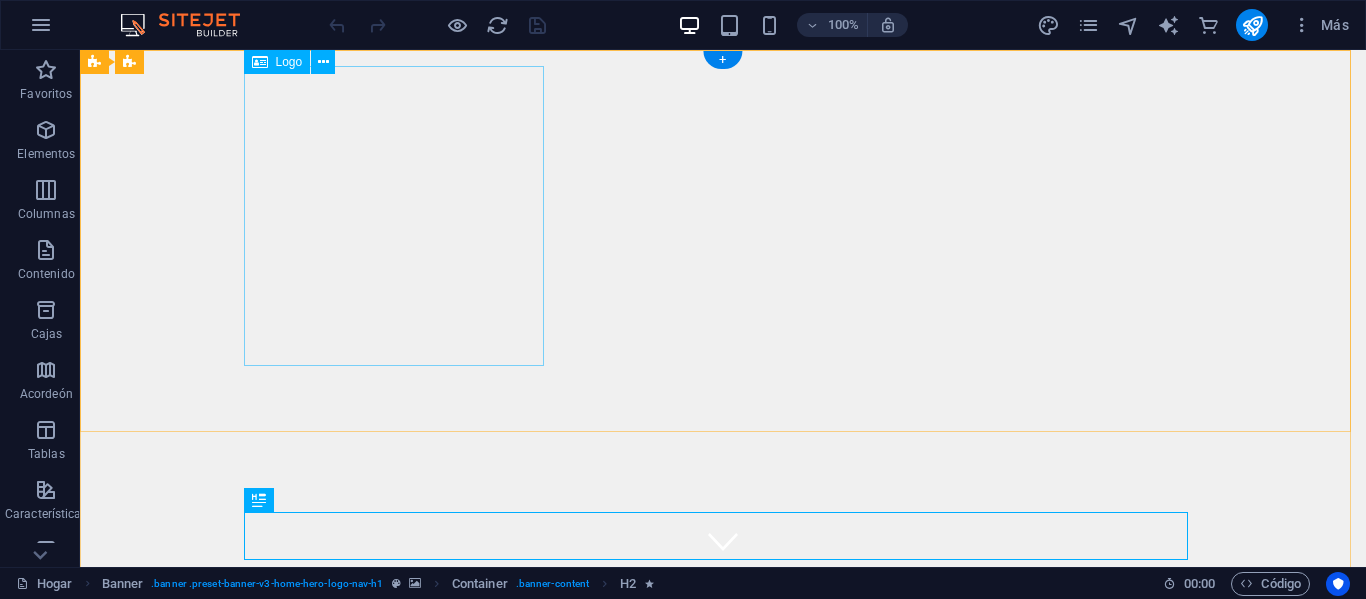 click at bounding box center [723, 892] 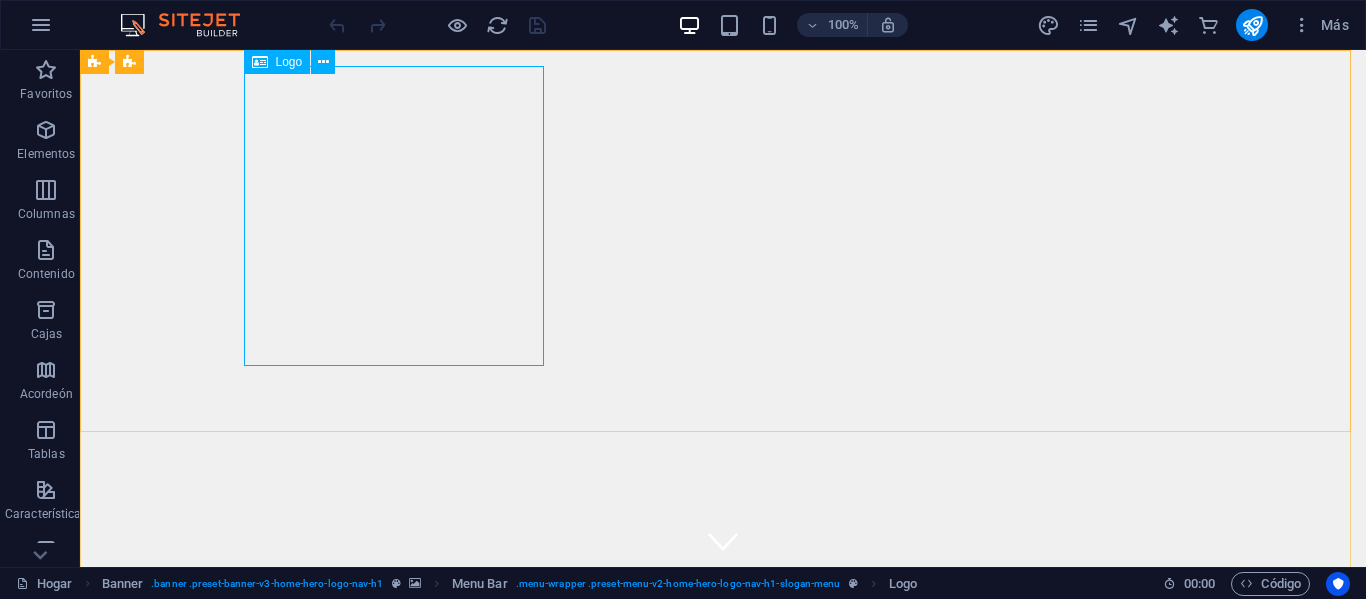 click on "Logo" at bounding box center [277, 62] 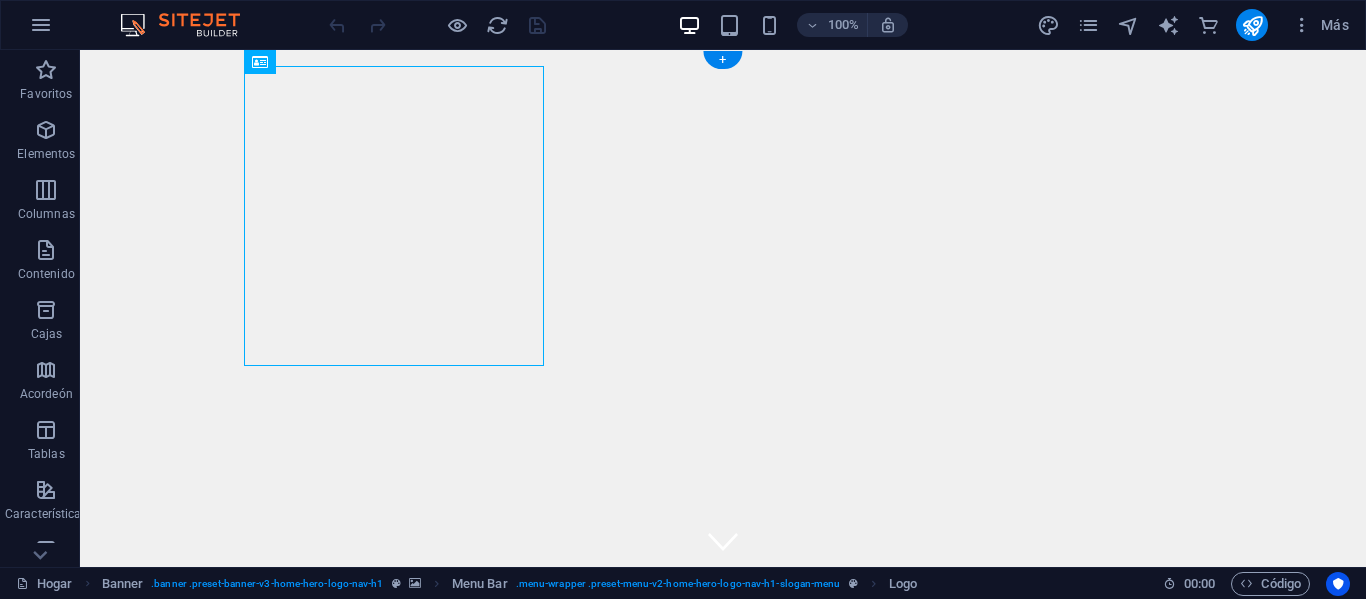drag, startPoint x: 361, startPoint y: 113, endPoint x: 319, endPoint y: 156, distance: 60.108234 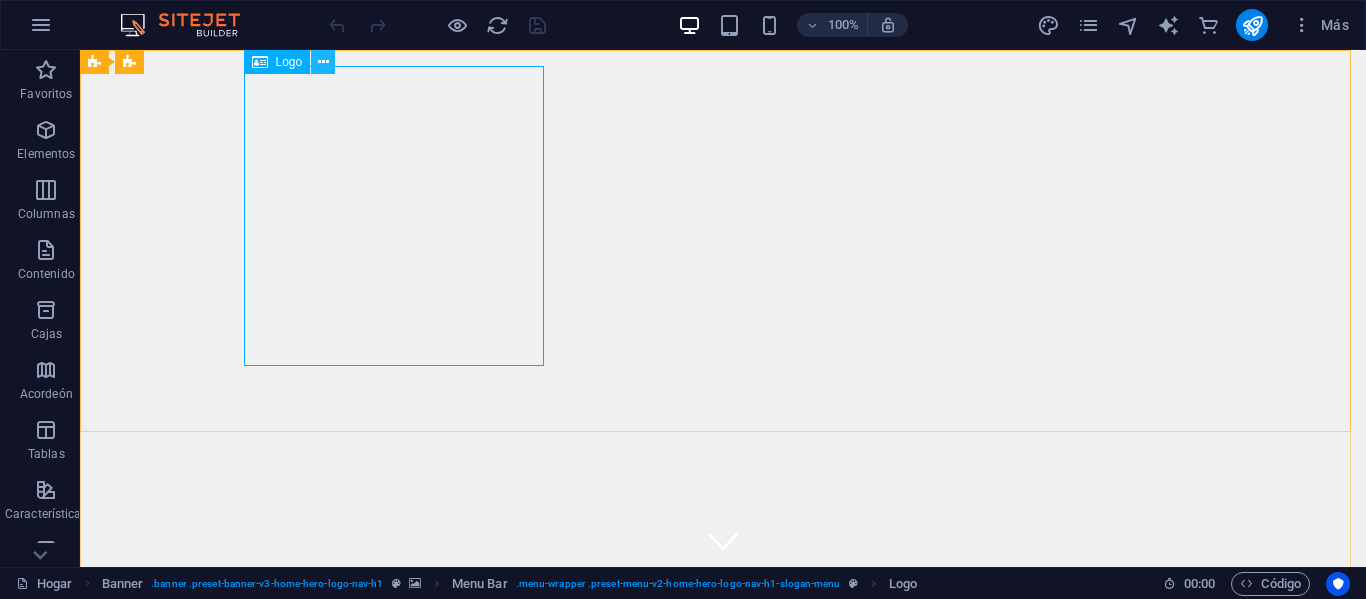 click at bounding box center [323, 62] 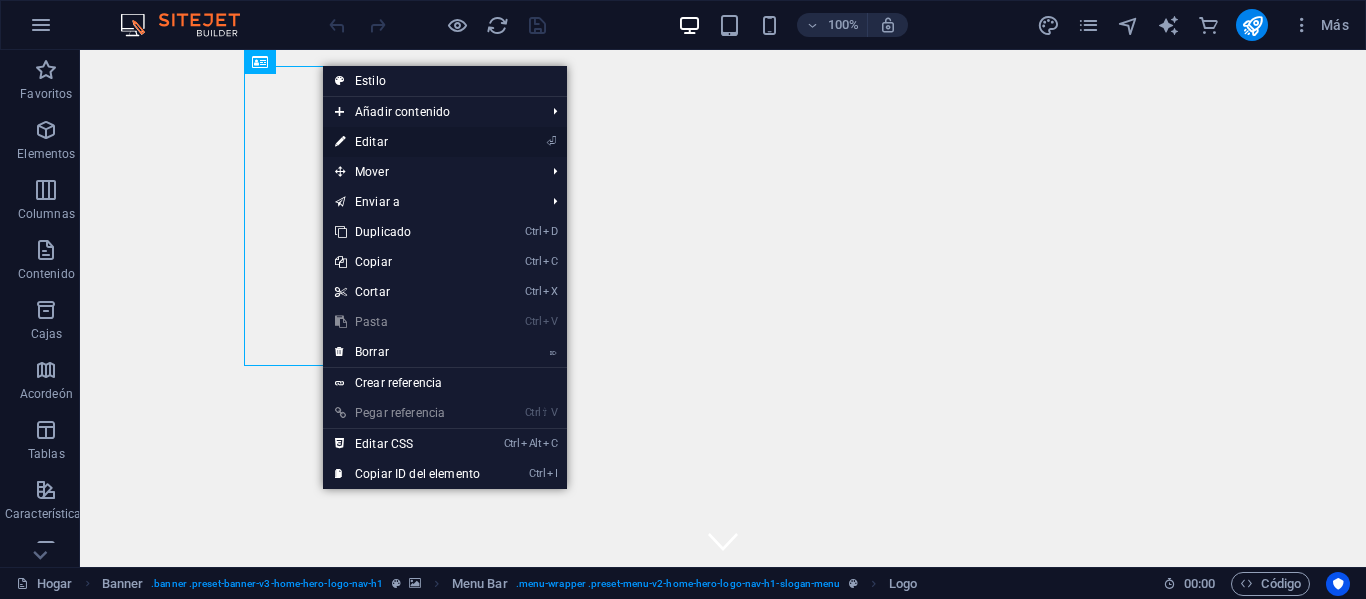 click on "Editar" at bounding box center (371, 142) 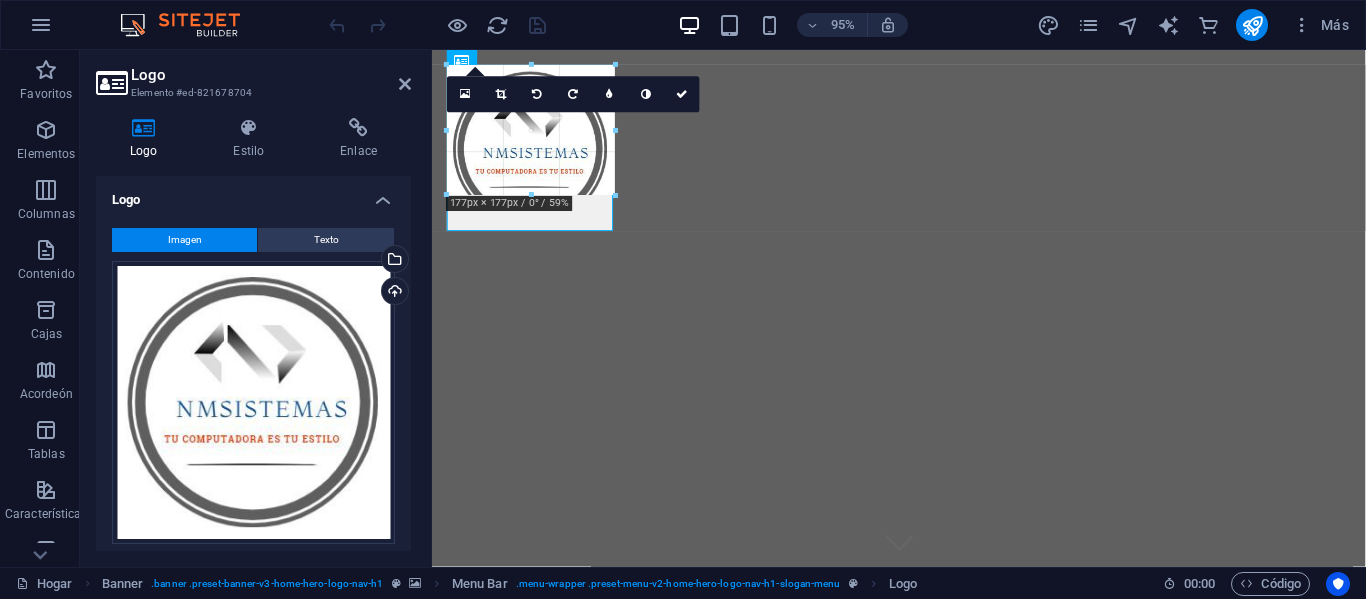 drag, startPoint x: 730, startPoint y: 348, endPoint x: 567, endPoint y: 124, distance: 277.02887 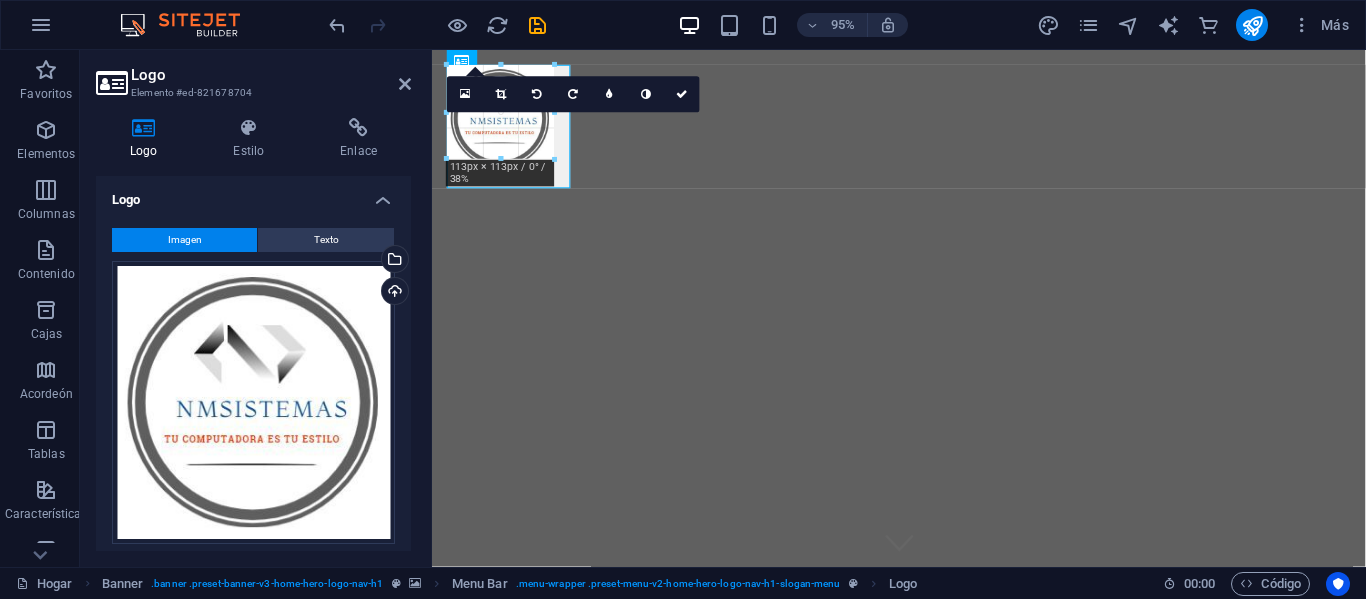 drag, startPoint x: 582, startPoint y: 197, endPoint x: 540, endPoint y: 122, distance: 85.95929 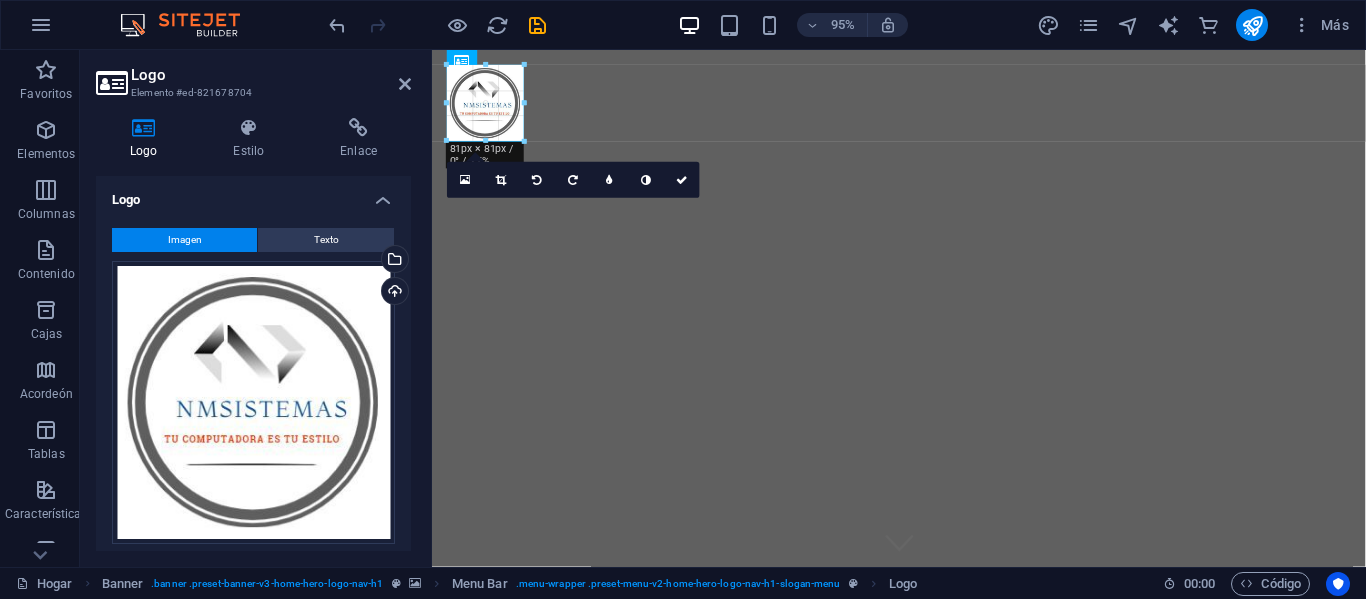 drag, startPoint x: 540, startPoint y: 160, endPoint x: 521, endPoint y: 129, distance: 36.359318 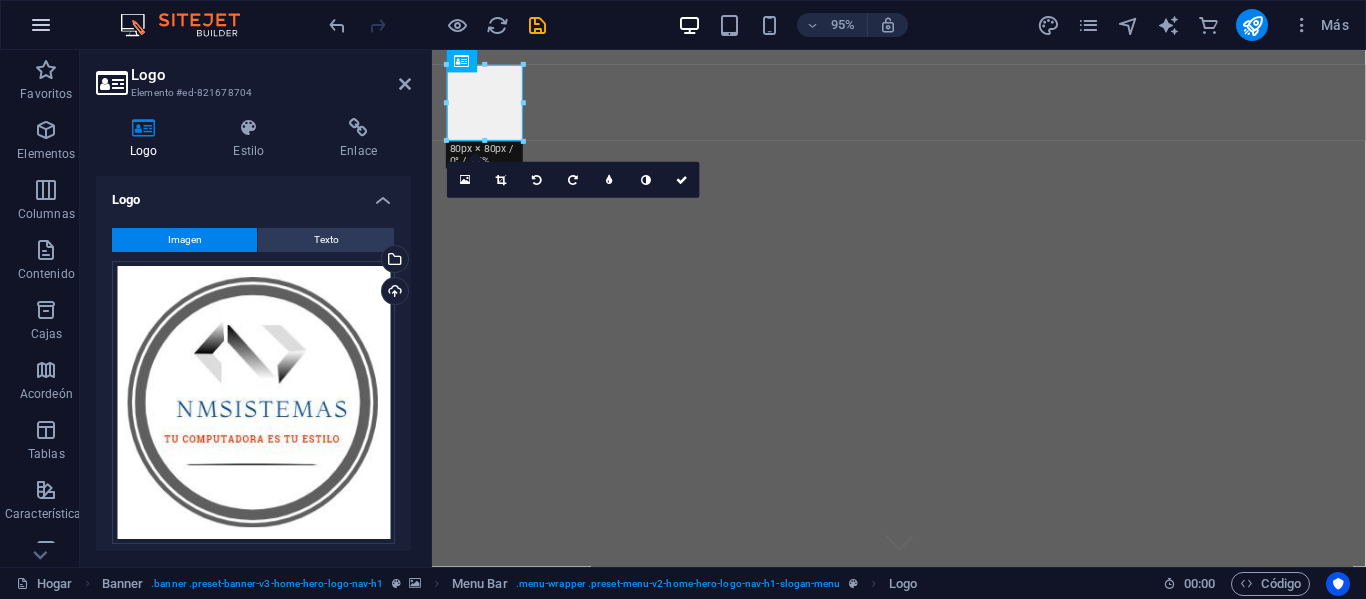 click at bounding box center (41, 25) 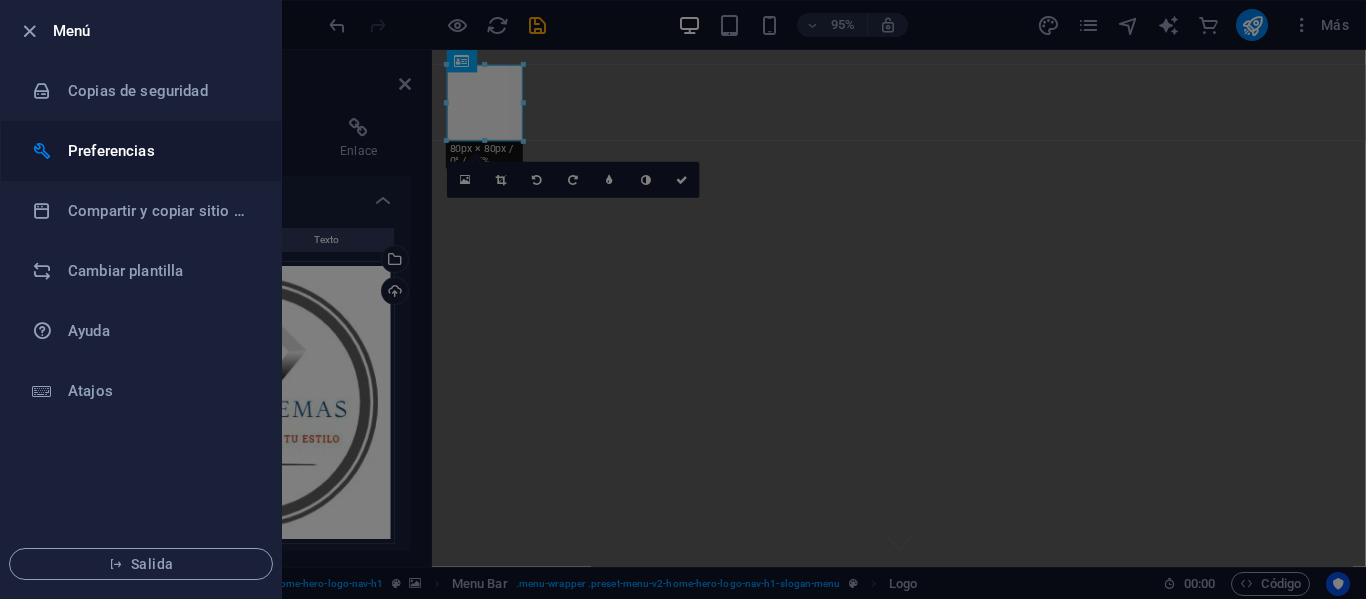 click on "Preferencias" at bounding box center [111, 151] 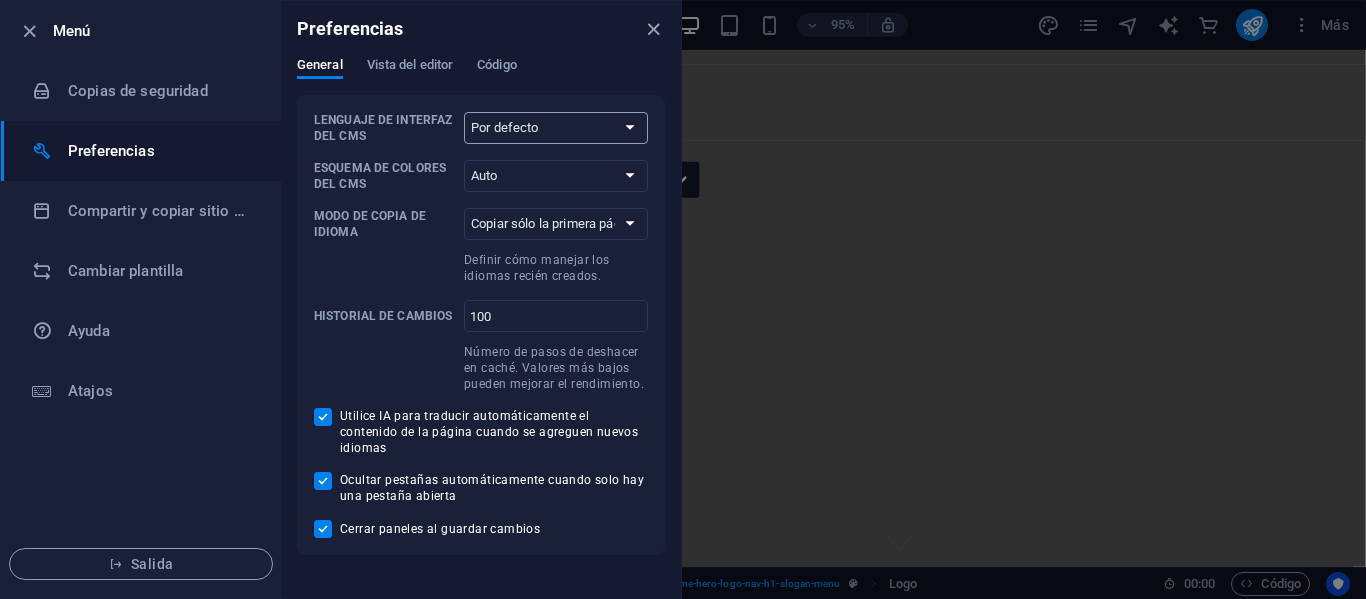 click on "Por defecto Alemán Inglés Español Francés magiar Italiano Neerlandés Polaco Portugués yazuk ruso Sueco Türkçe 日本語" at bounding box center [556, 128] 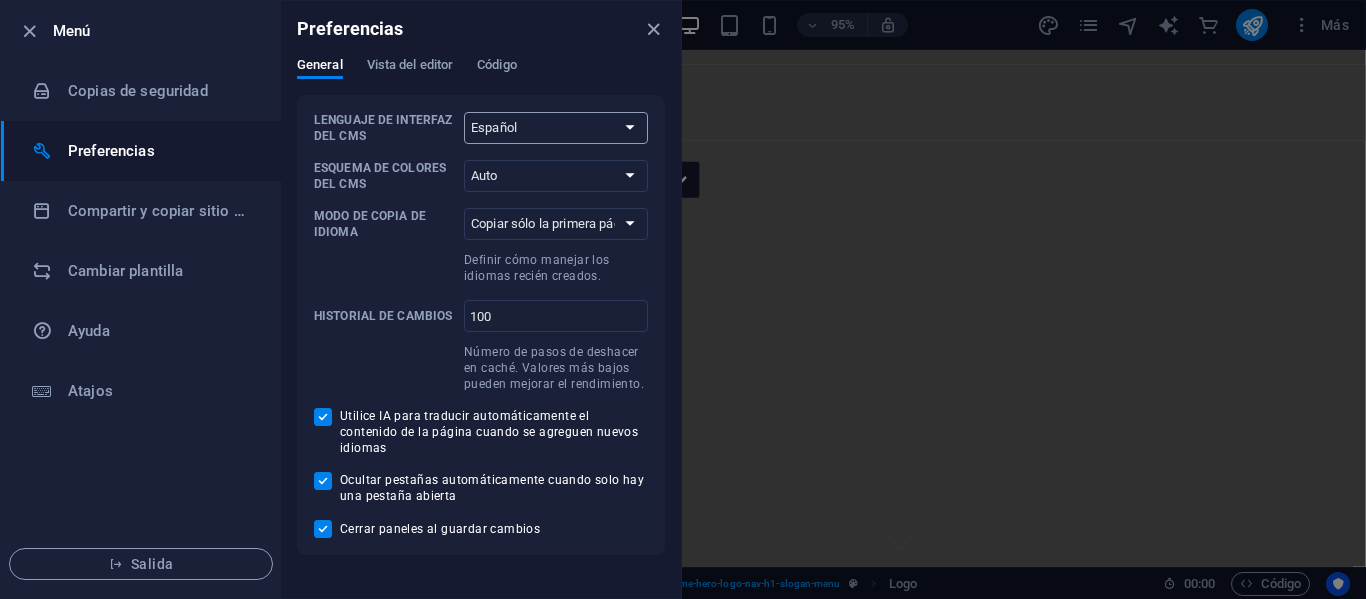 click on "Por defecto Alemán Inglés Español Francés magiar Italiano Neerlandés Polaco Portugués yazuk ruso Sueco Türkçe 日本語" at bounding box center (556, 128) 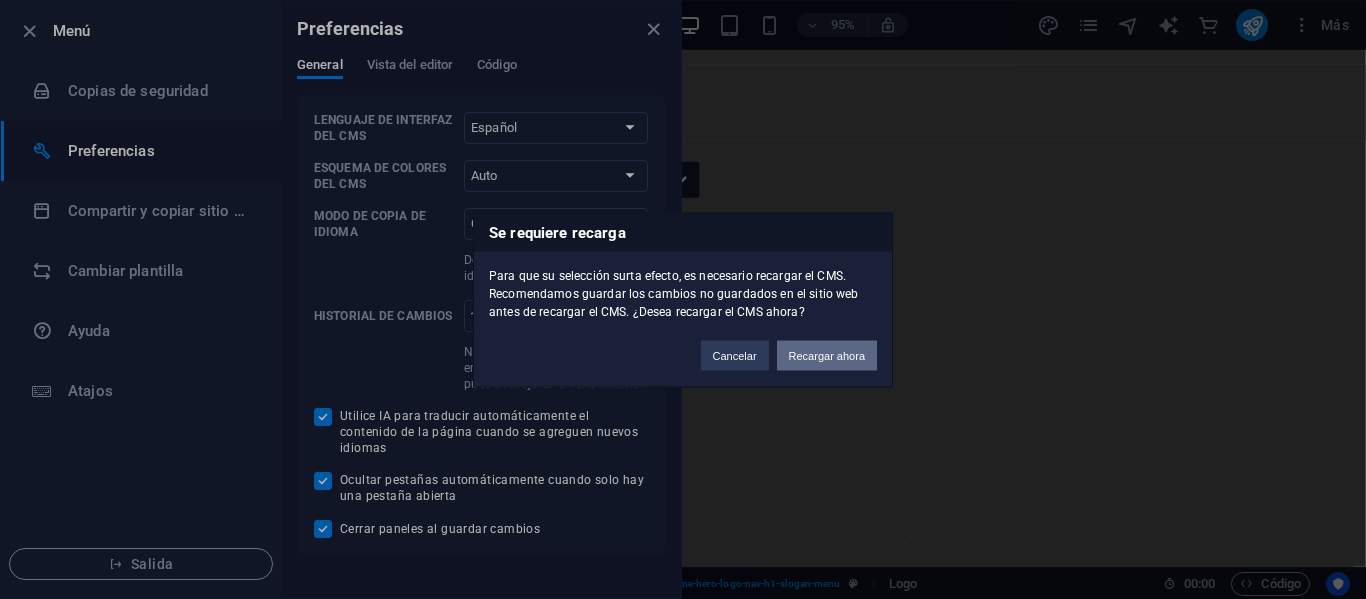click on "Recargar ahora" at bounding box center (827, 355) 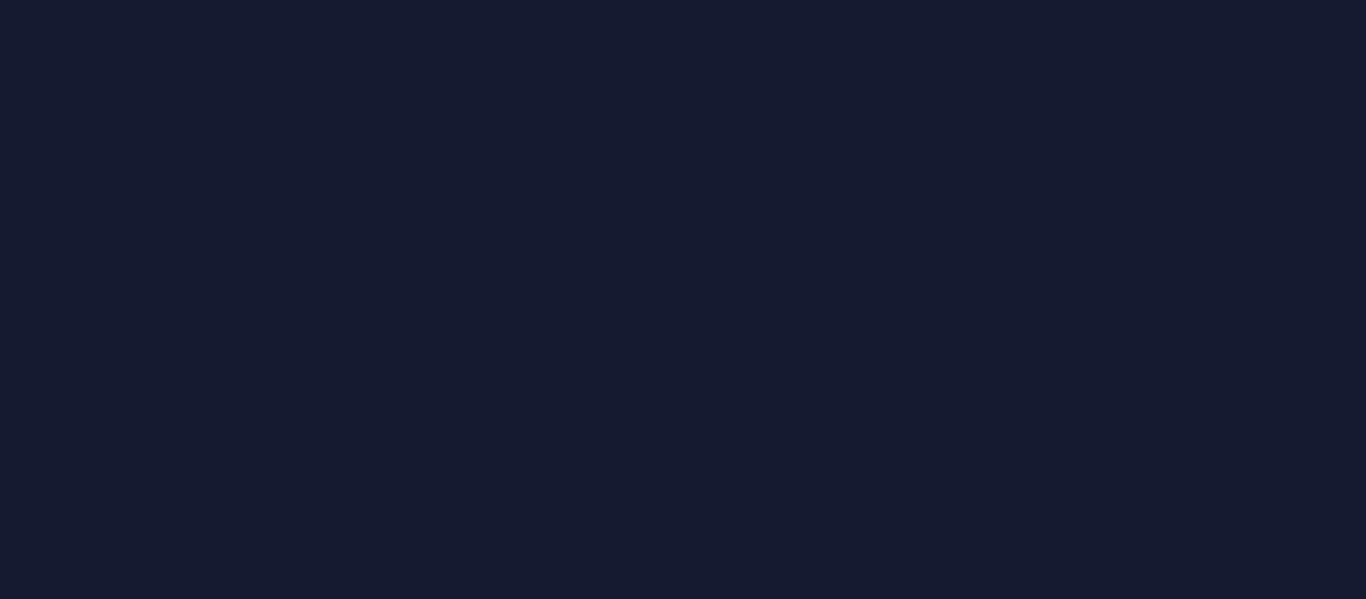scroll, scrollTop: 0, scrollLeft: 0, axis: both 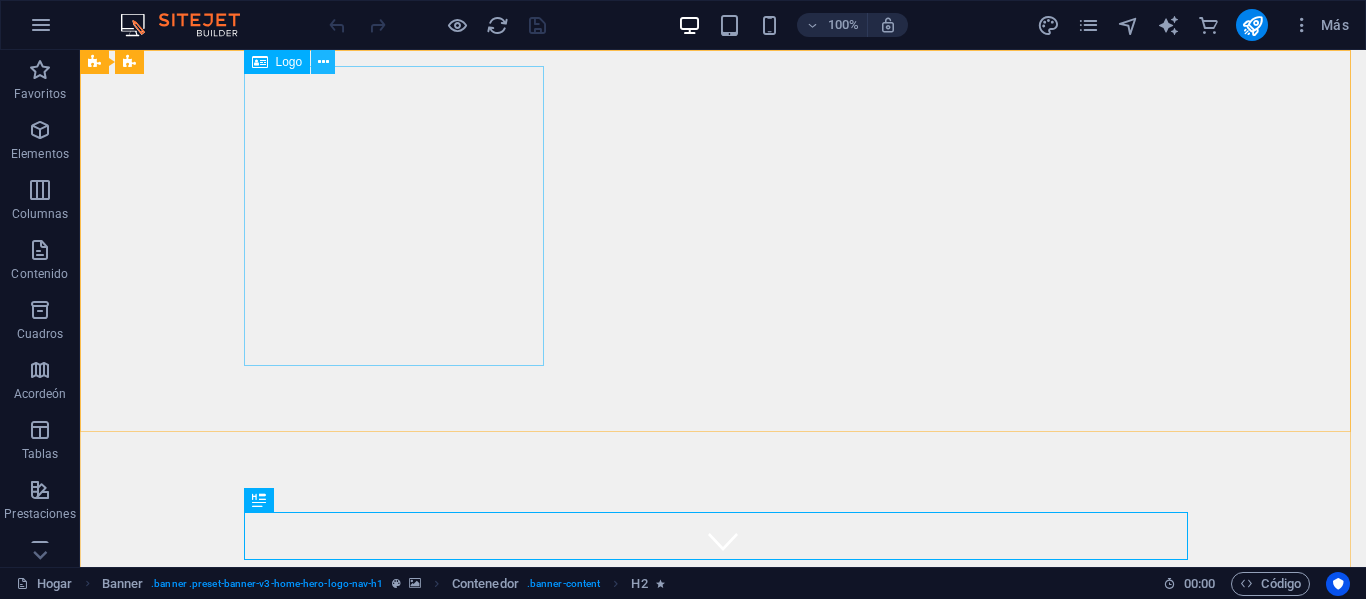 click at bounding box center (323, 62) 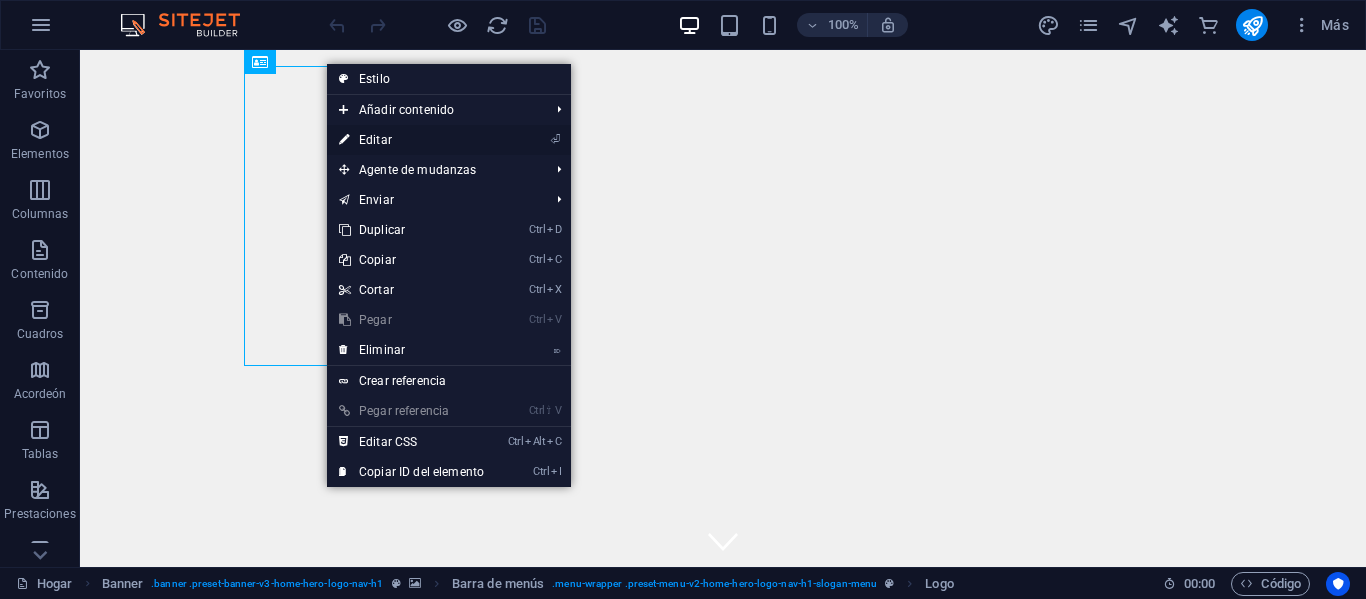 click on "⏎ Editar" at bounding box center (411, 140) 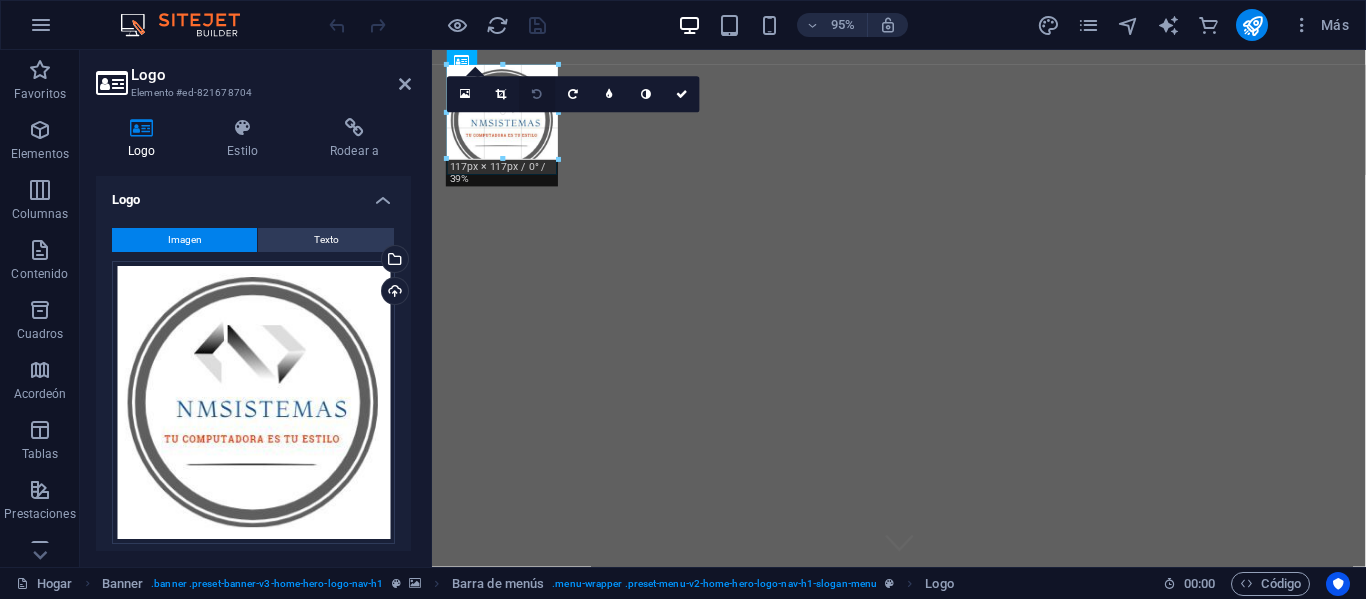 drag, startPoint x: 730, startPoint y: 348, endPoint x: 529, endPoint y: 102, distance: 317.67435 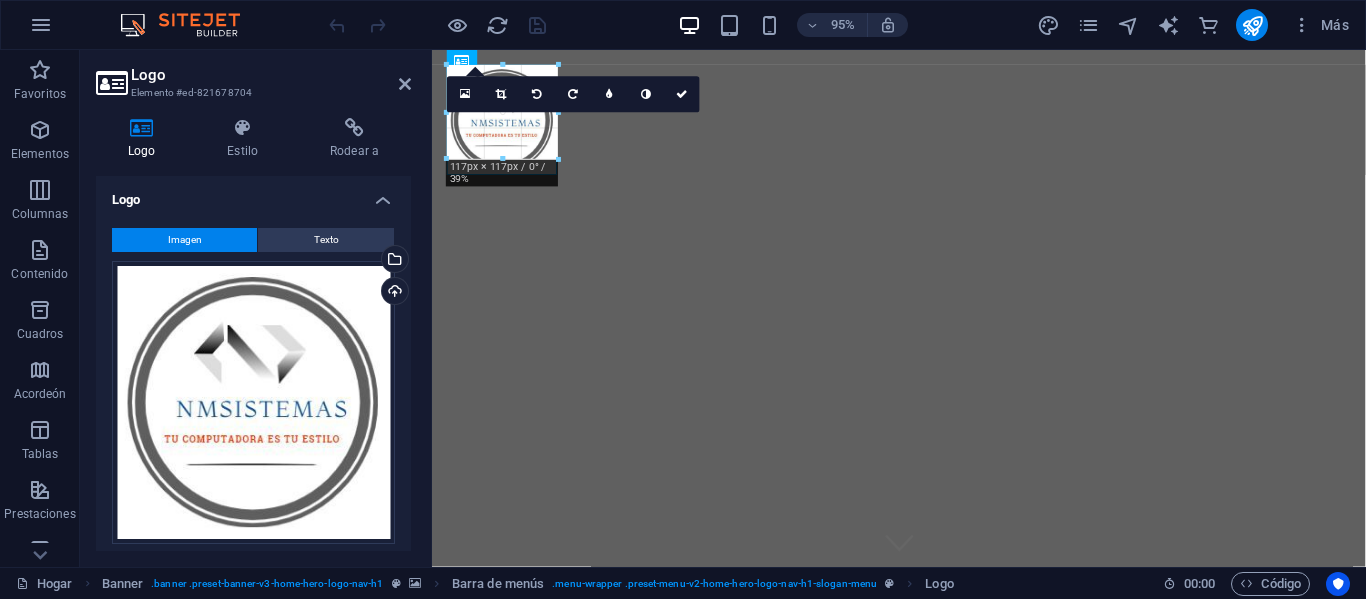 type on "99" 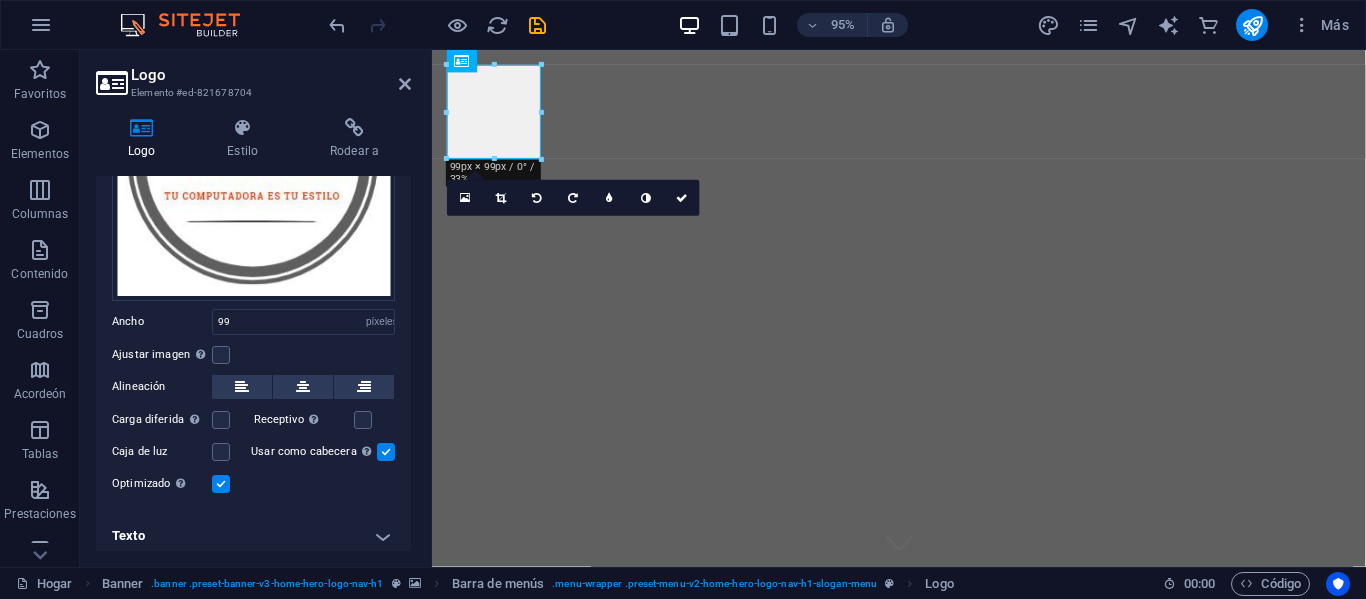 scroll, scrollTop: 248, scrollLeft: 0, axis: vertical 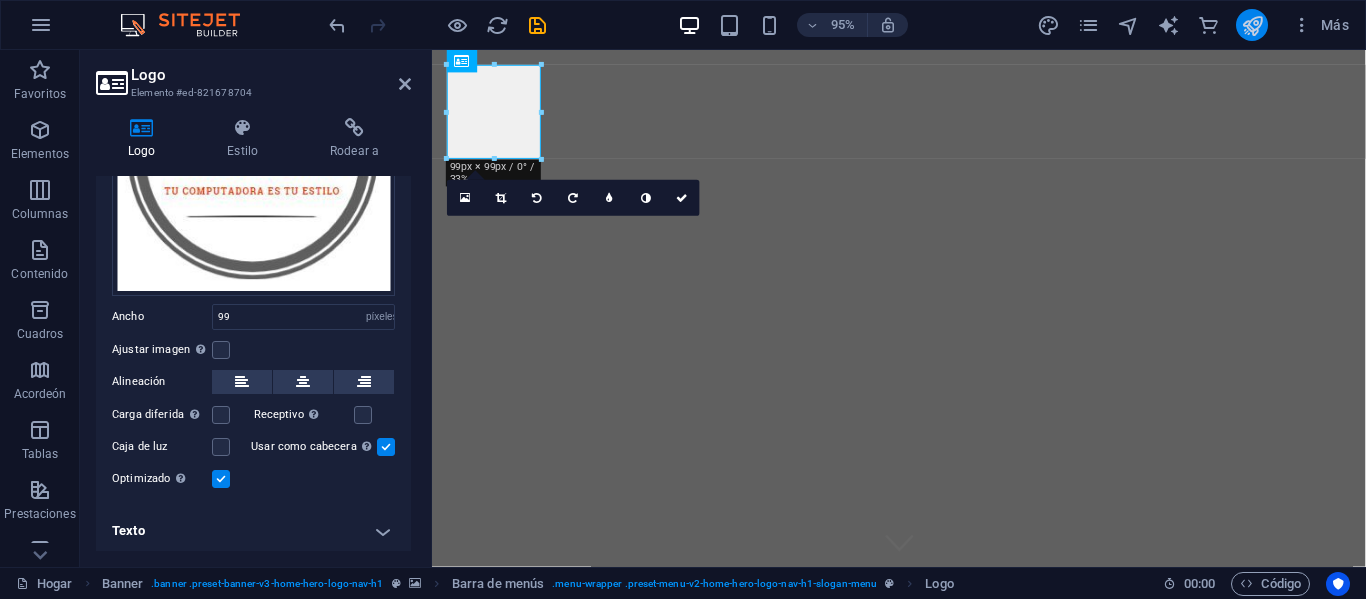 click at bounding box center [1252, 25] 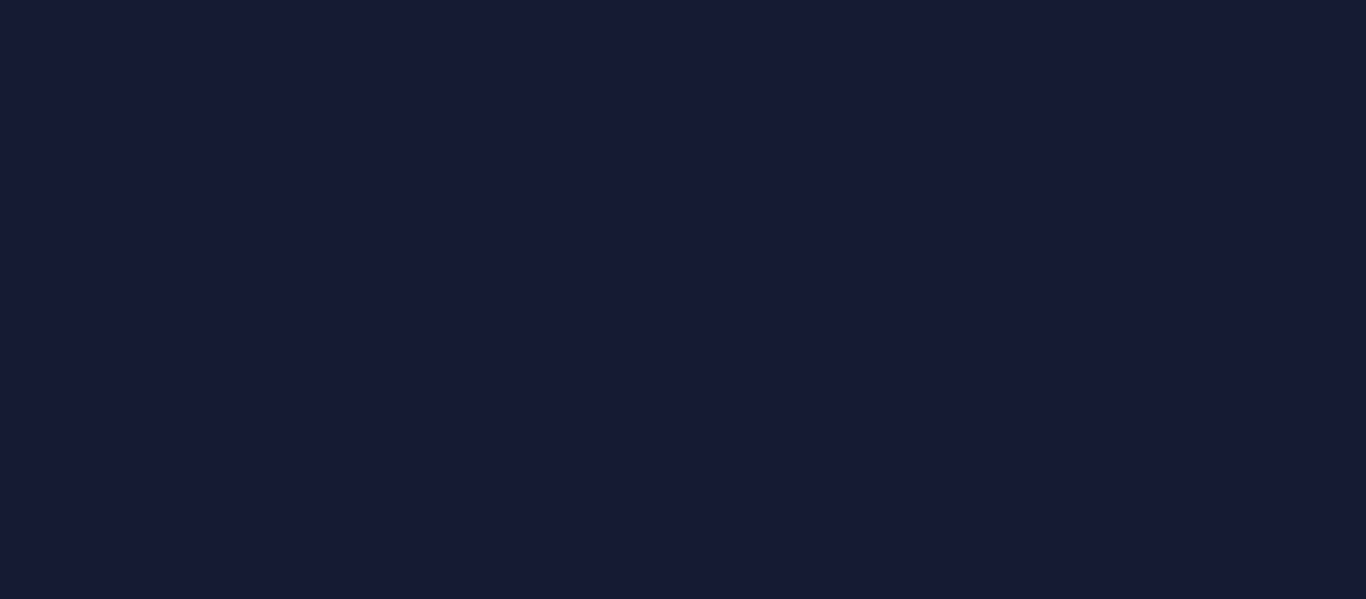 scroll, scrollTop: 0, scrollLeft: 0, axis: both 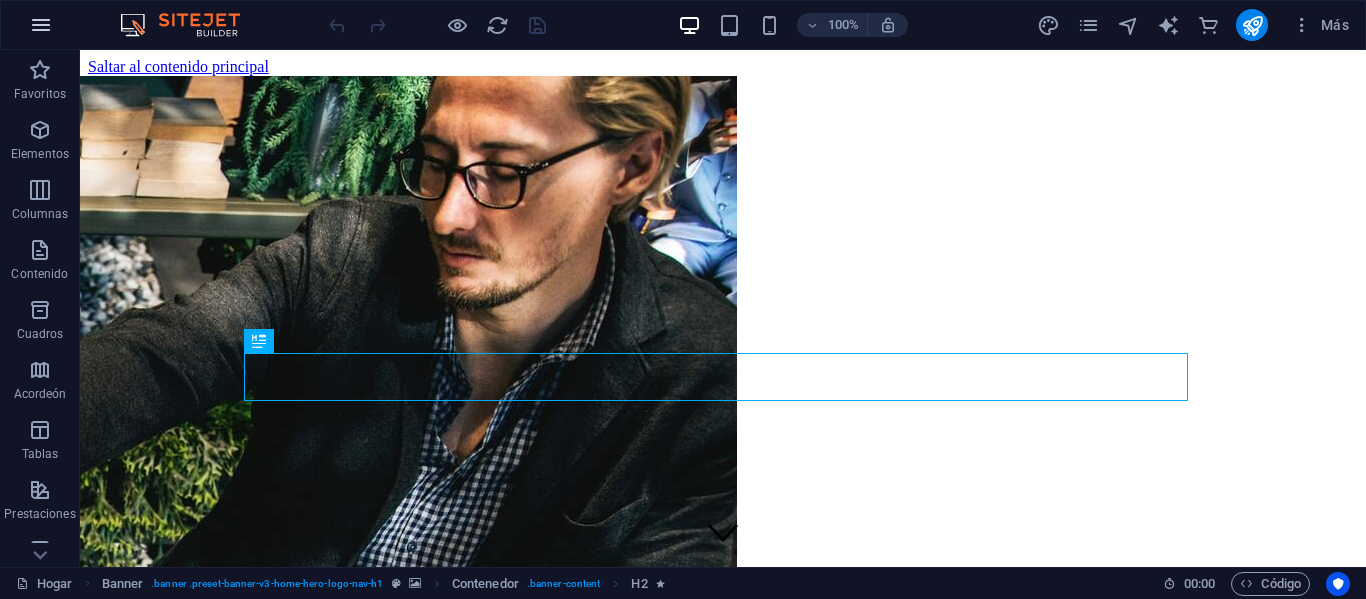 click at bounding box center [41, 25] 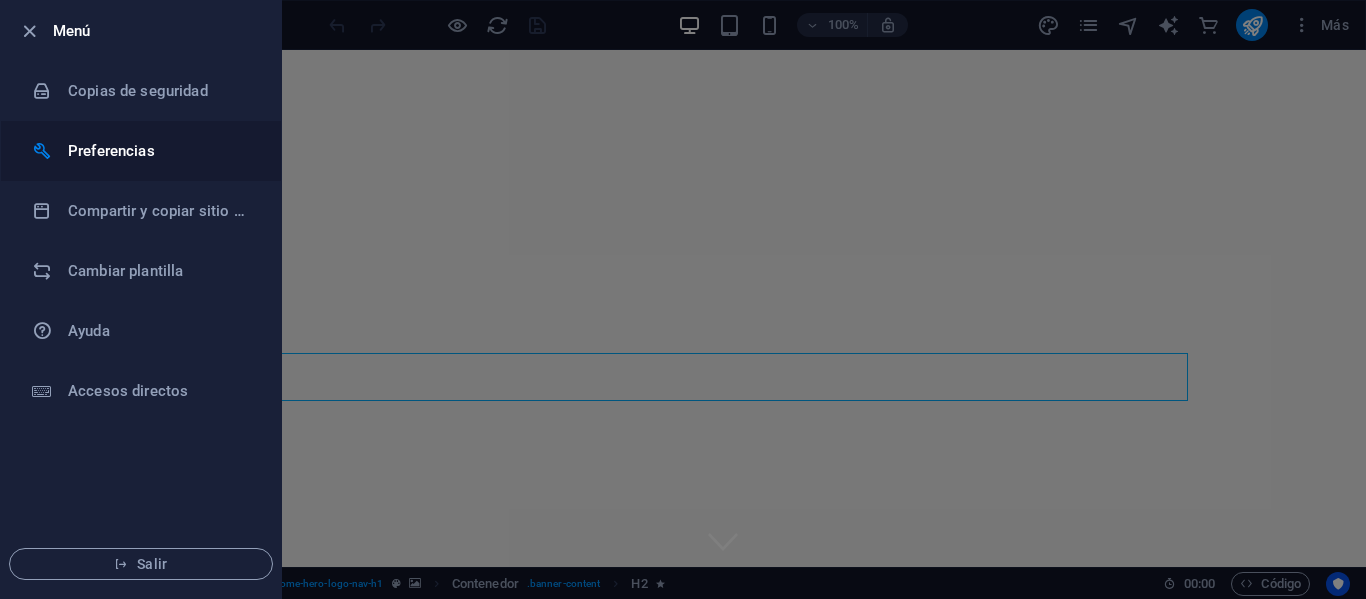 click on "Preferencias" at bounding box center (160, 151) 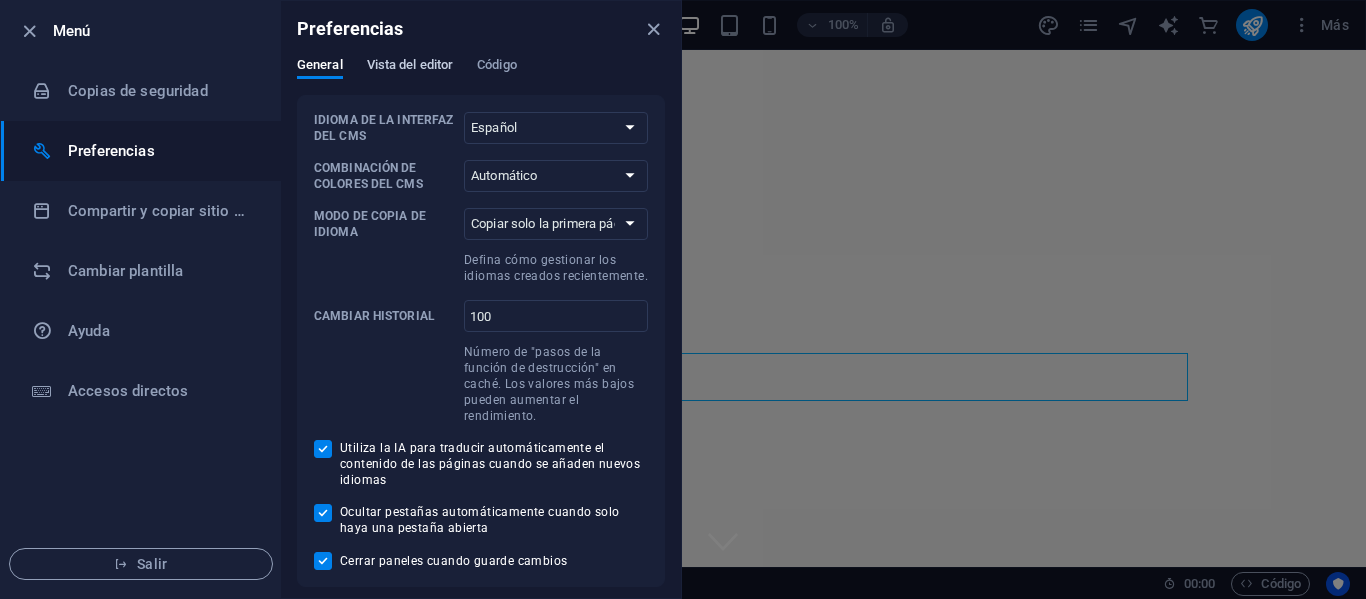 click on "Vista del editor" at bounding box center (410, 64) 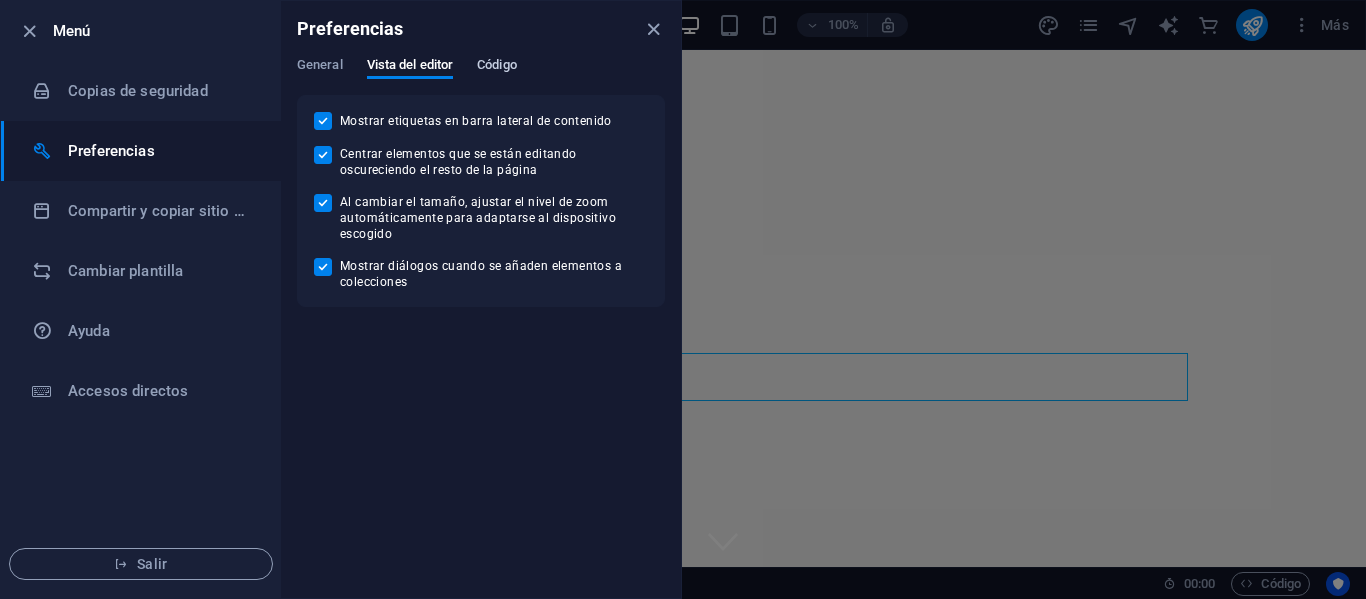 click on "Código" at bounding box center [497, 64] 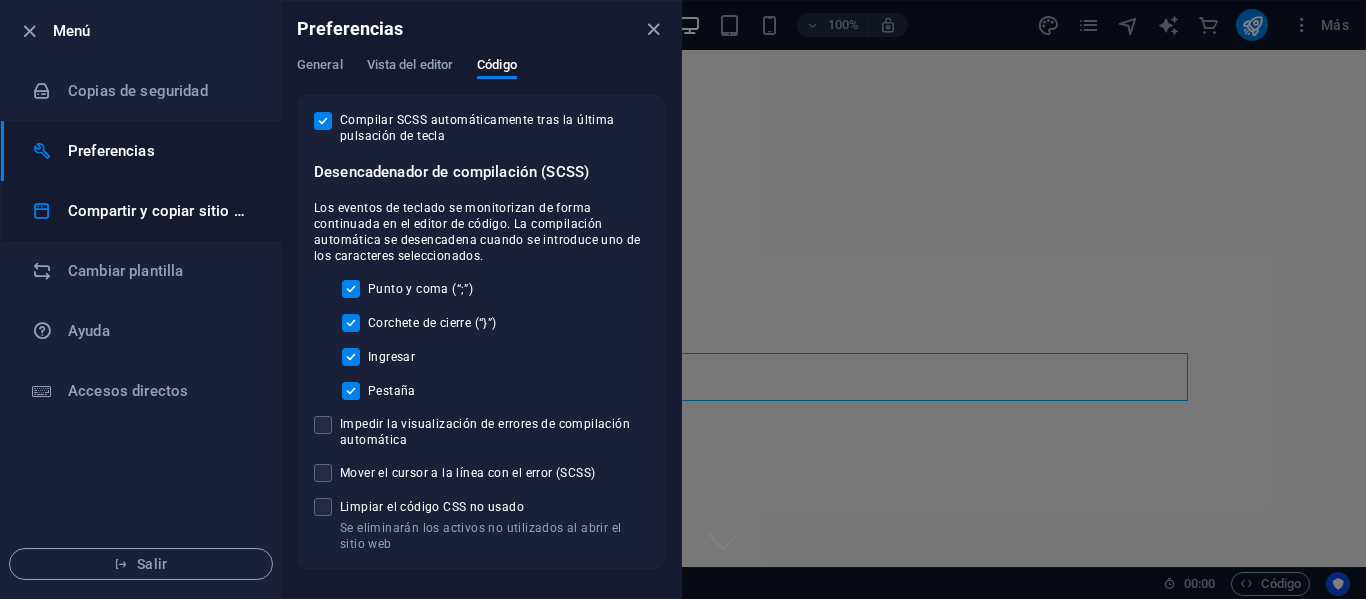 click on "Compartir y copiar sitio web" at bounding box center [164, 211] 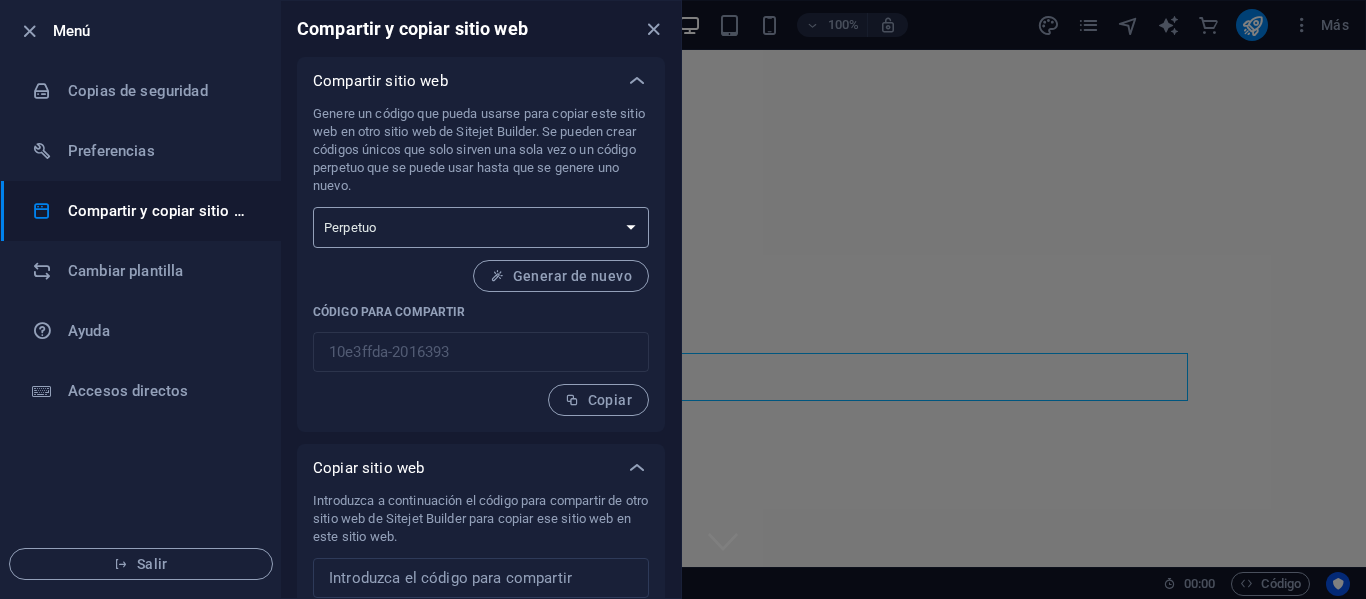 click on "Único Perpetuo" at bounding box center (481, 227) 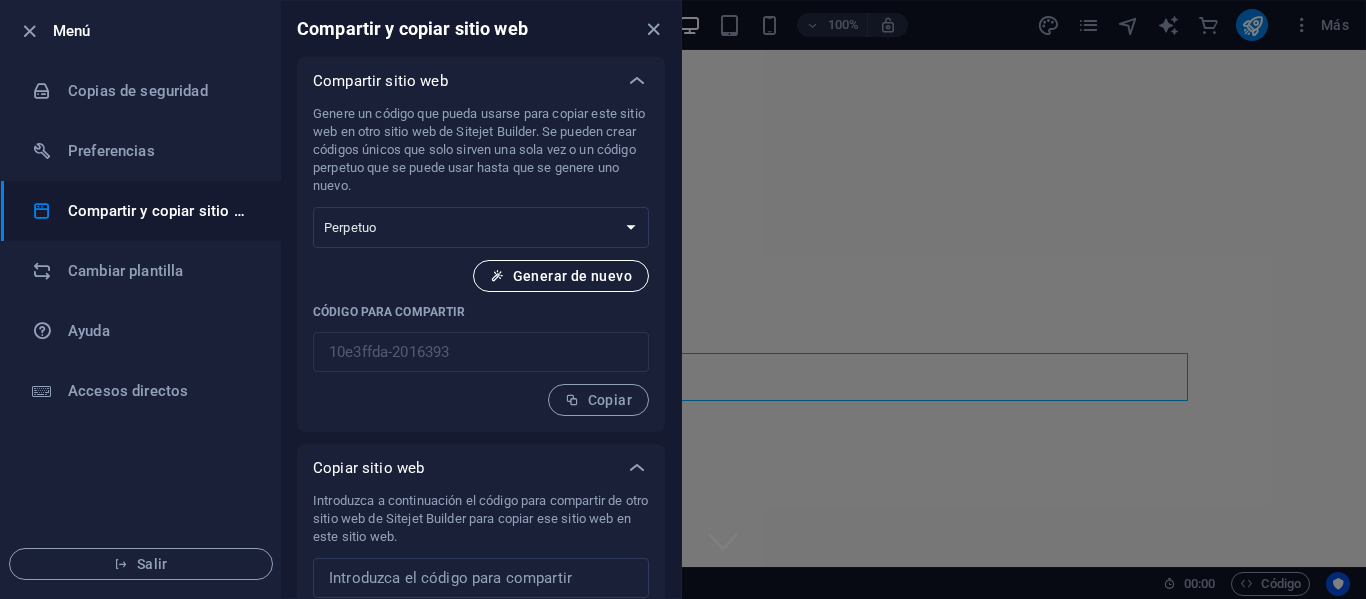 click on "Generar de nuevo" at bounding box center [572, 276] 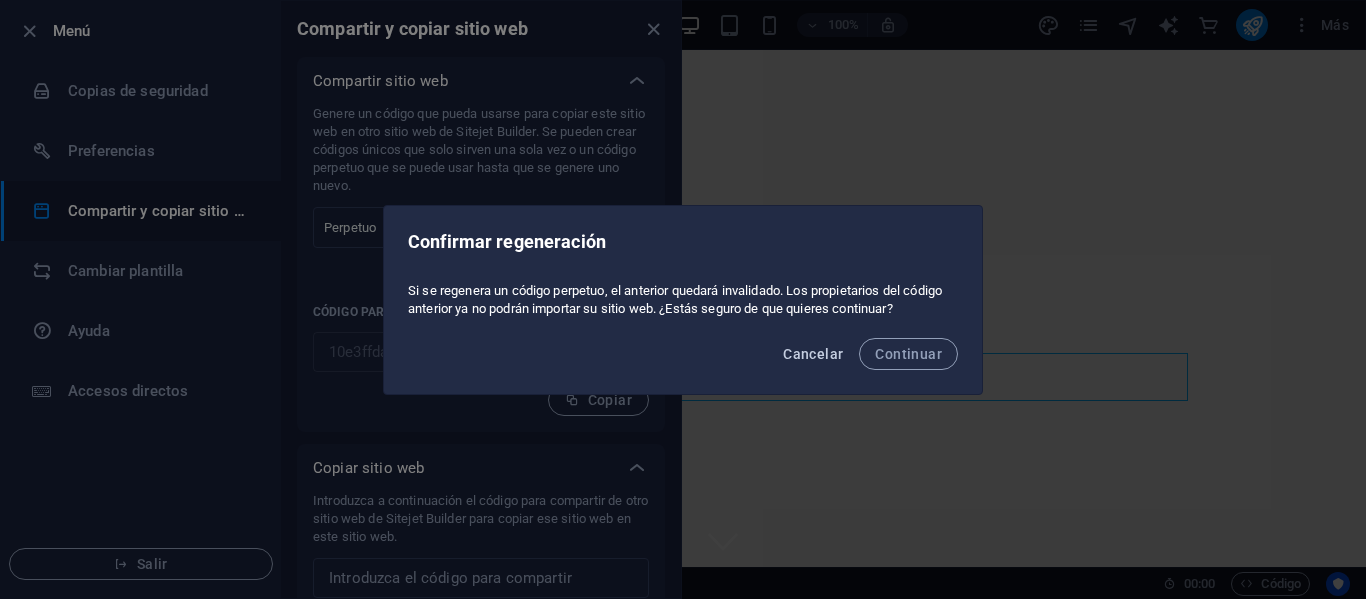 click on "Cancelar" at bounding box center [813, 354] 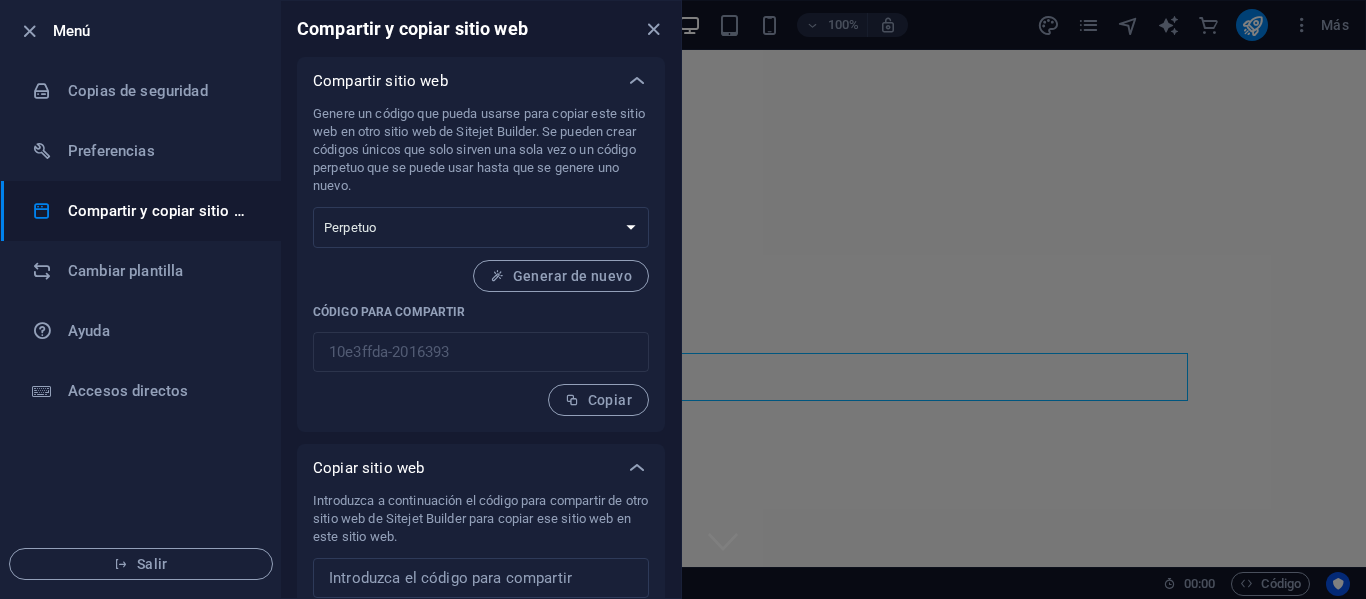 click at bounding box center [683, 299] 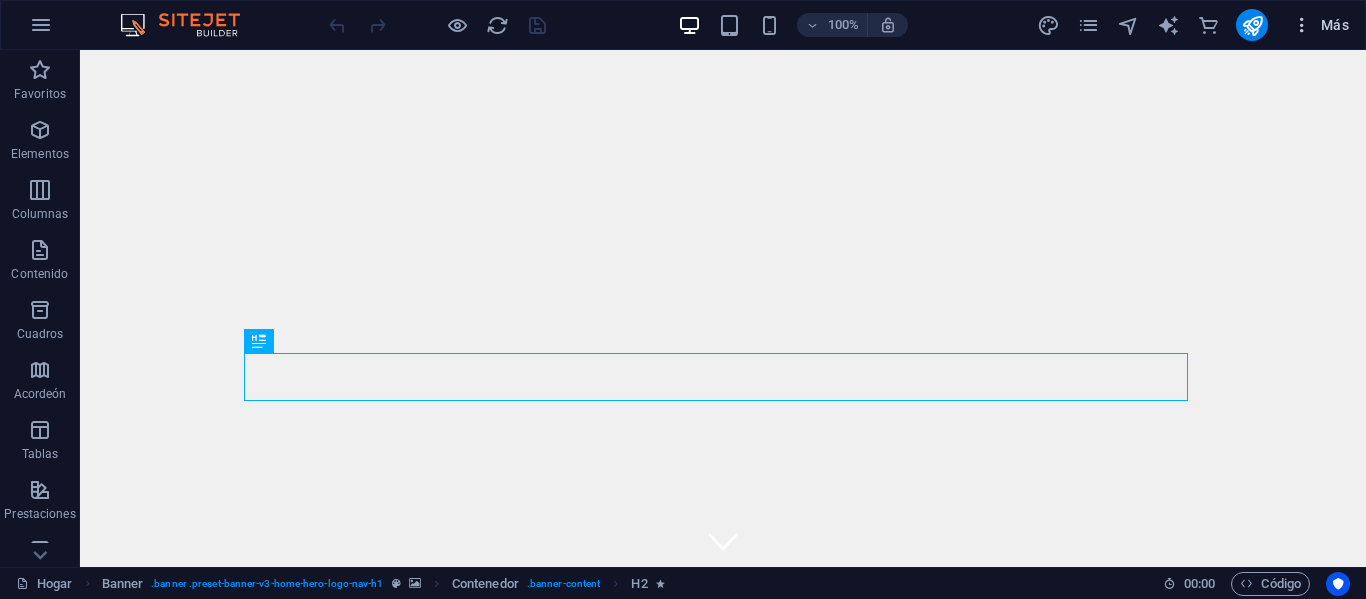 click at bounding box center (1302, 25) 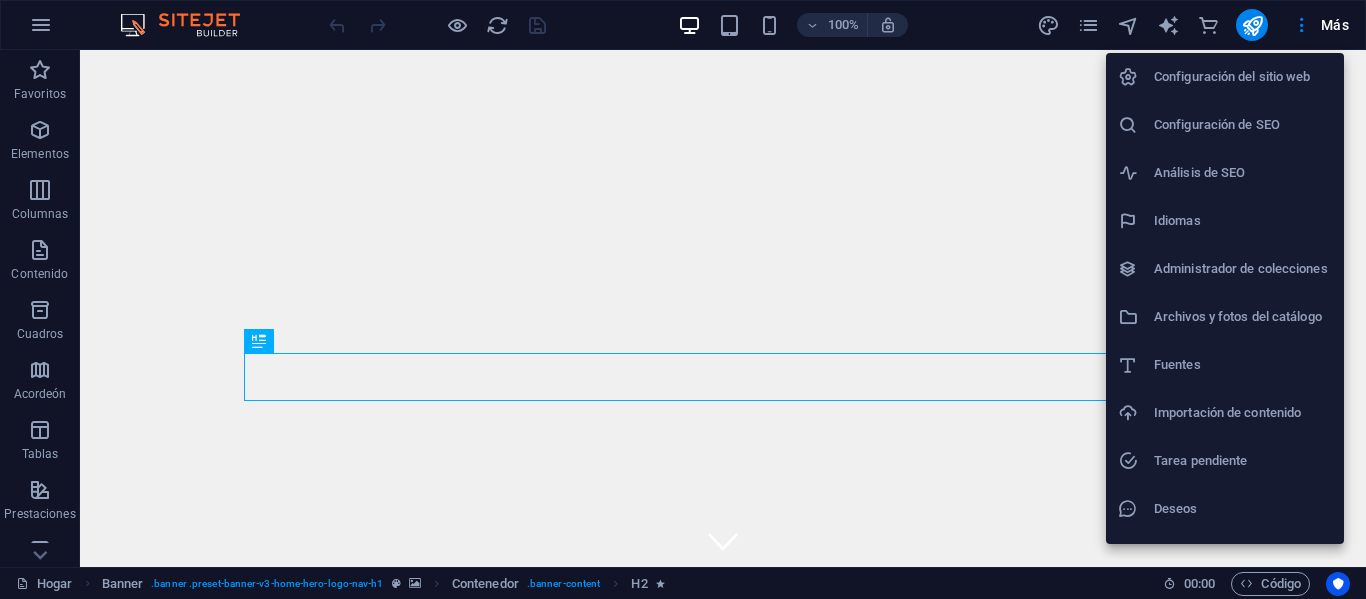 click on "Configuración del sitio web" at bounding box center [1232, 76] 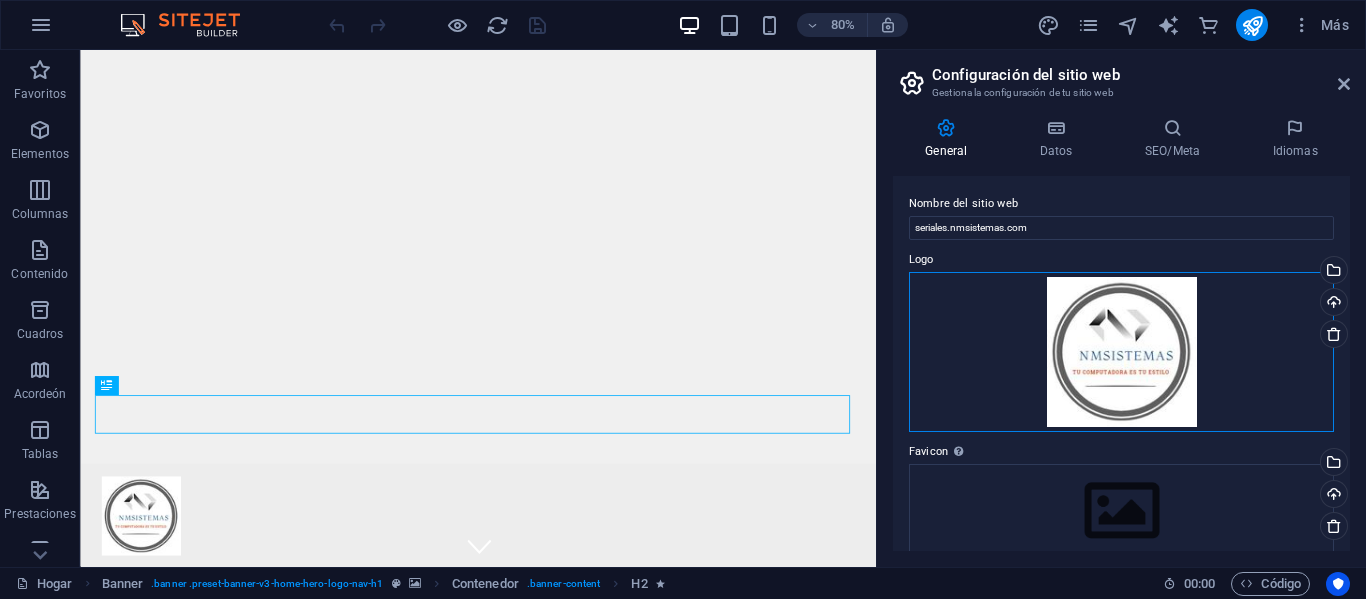 click on "Arrastra archivos aquí, haz clic para escoger archivos o  archivos selecciona de Archivos o de nuestra galería gratuita de fotos y vídeos" at bounding box center [1121, 352] 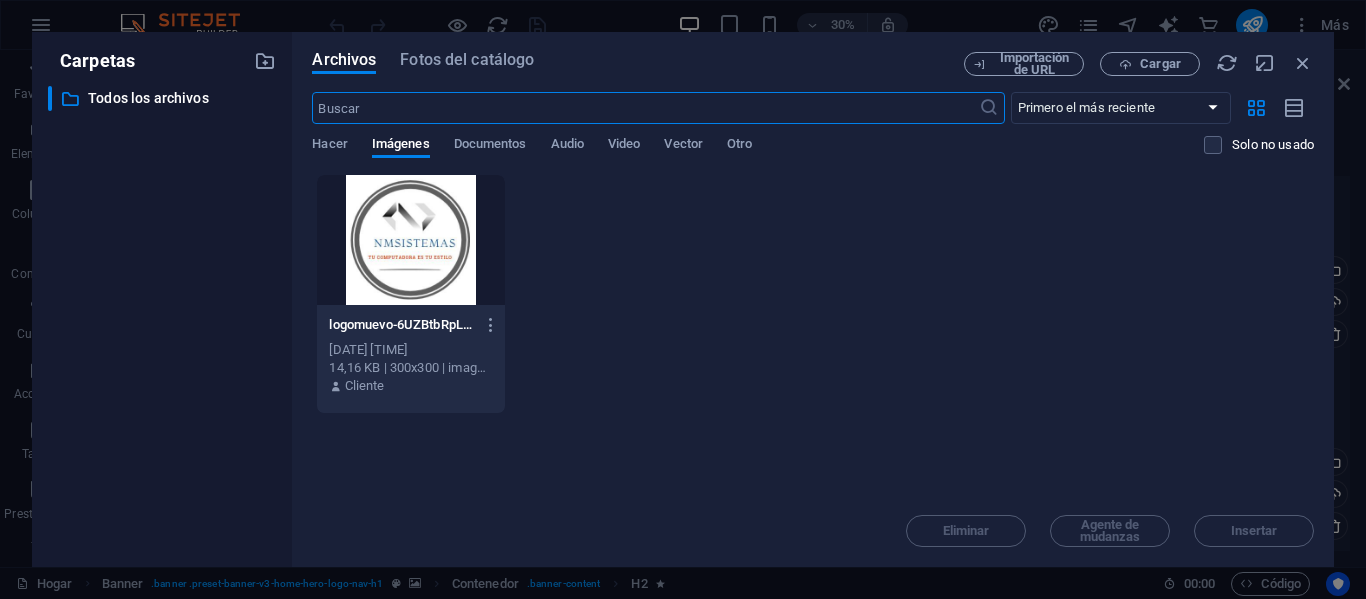 click at bounding box center [410, 240] 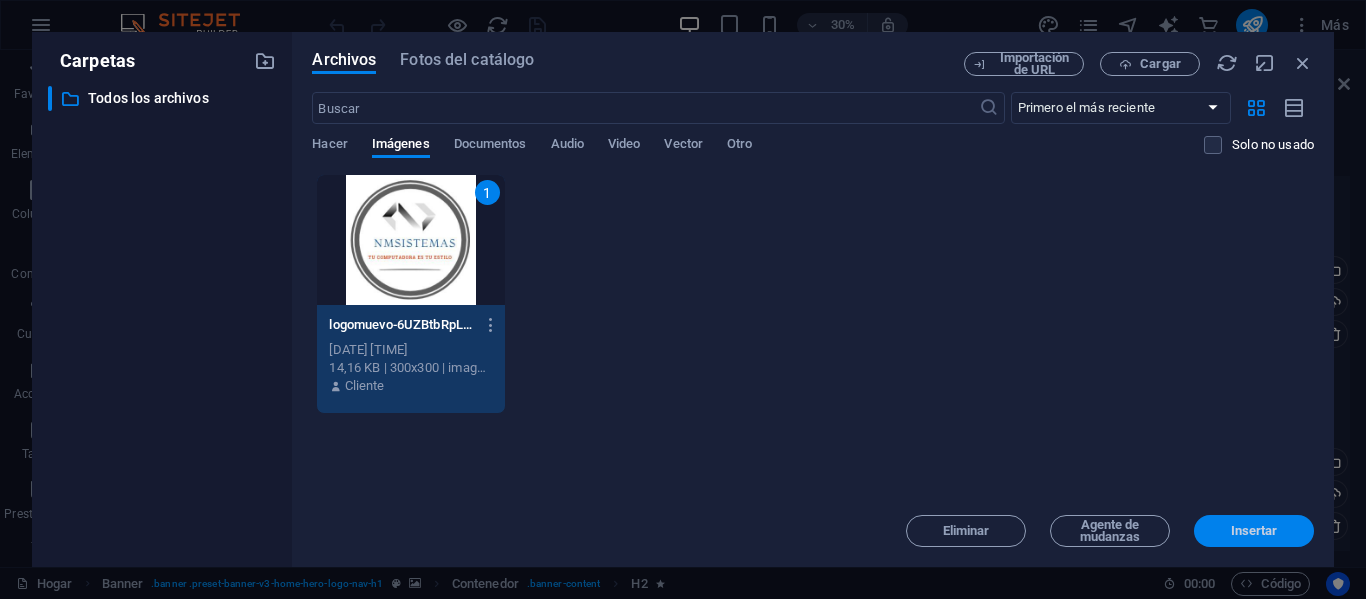 click on "Insertar" at bounding box center (1254, 530) 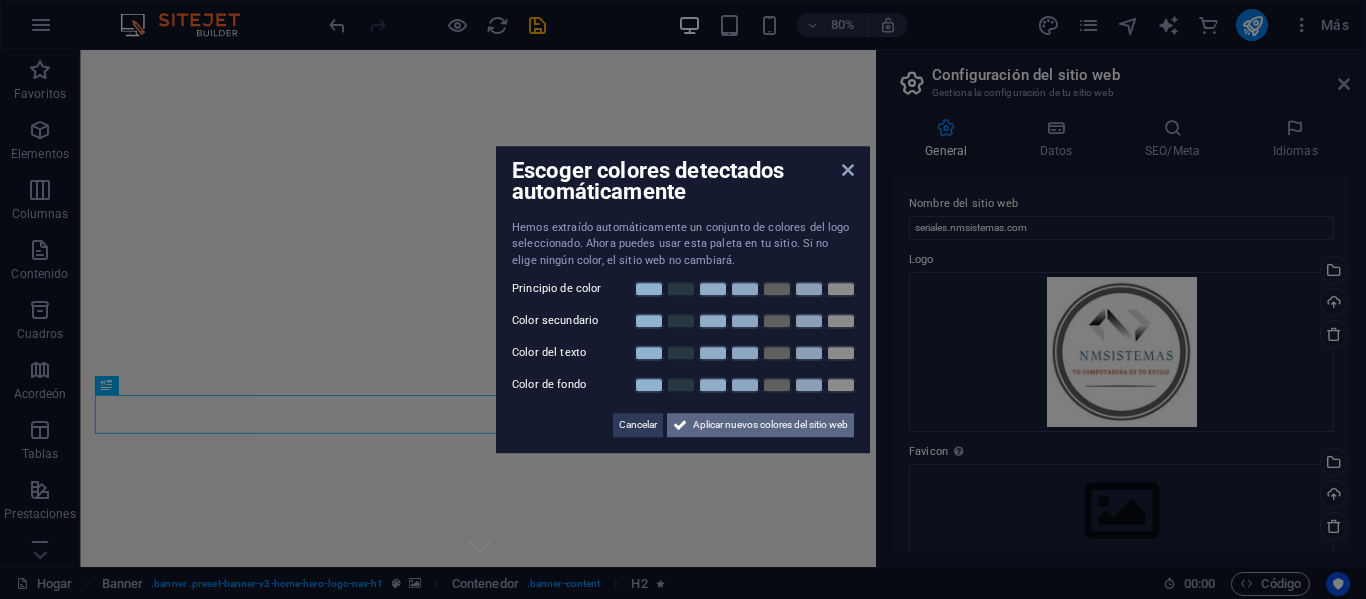 drag, startPoint x: 708, startPoint y: 426, endPoint x: 946, endPoint y: 487, distance: 245.6929 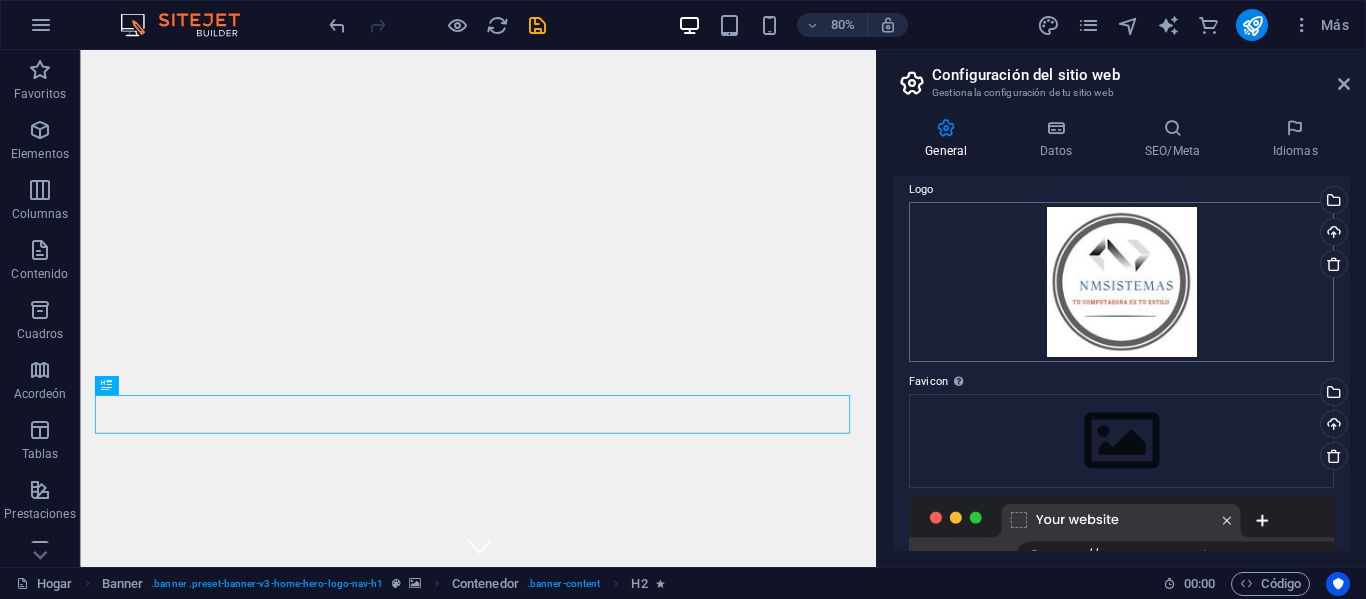 scroll, scrollTop: 100, scrollLeft: 0, axis: vertical 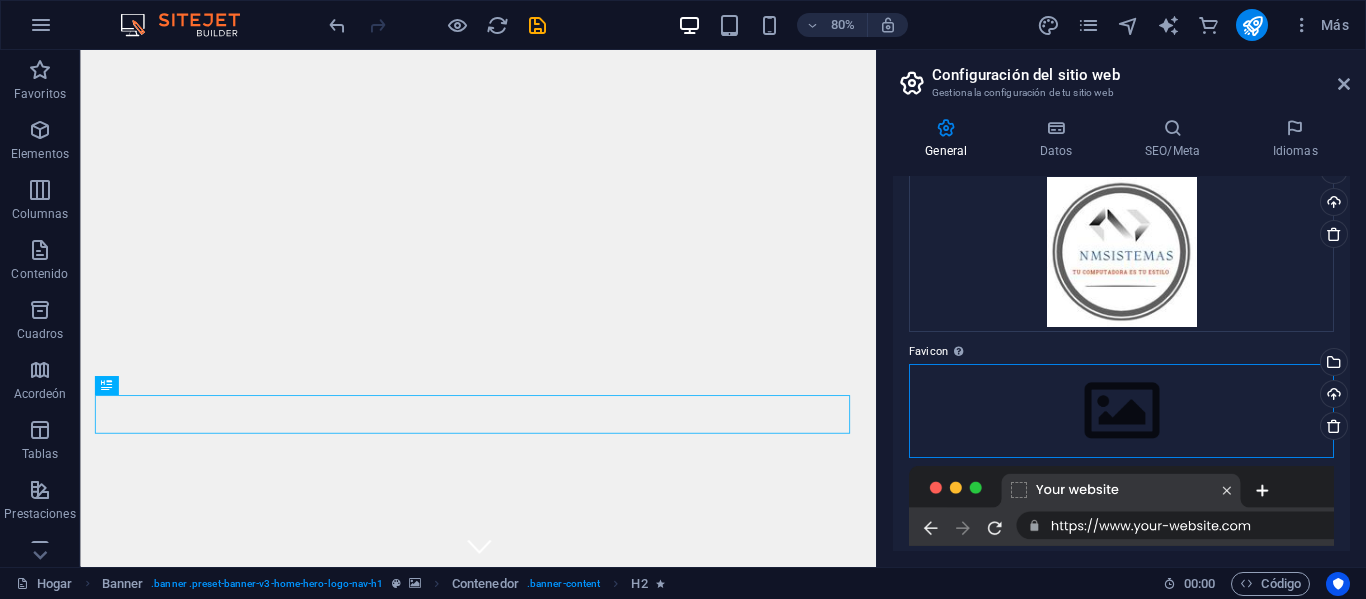 click on "Arrastra archivos aquí, haz clic para escoger archivos o  archivos selecciona de Archivos o de nuestra galería gratuita de fotos y vídeos" at bounding box center (1121, 411) 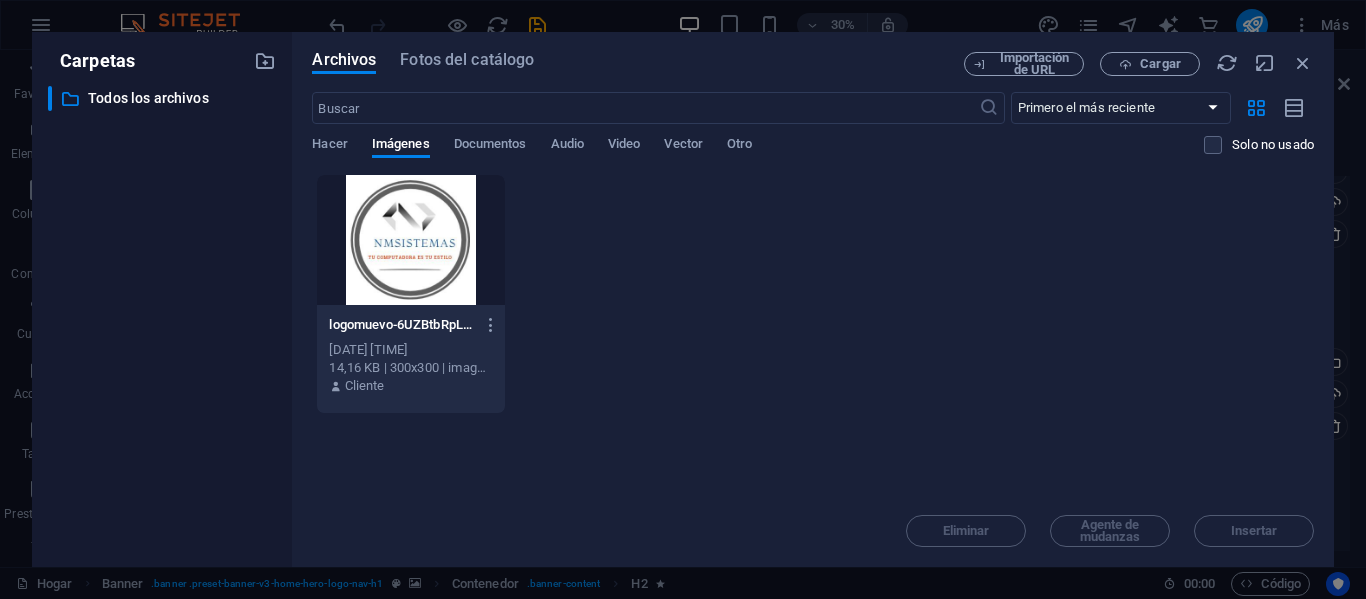 click at bounding box center (410, 240) 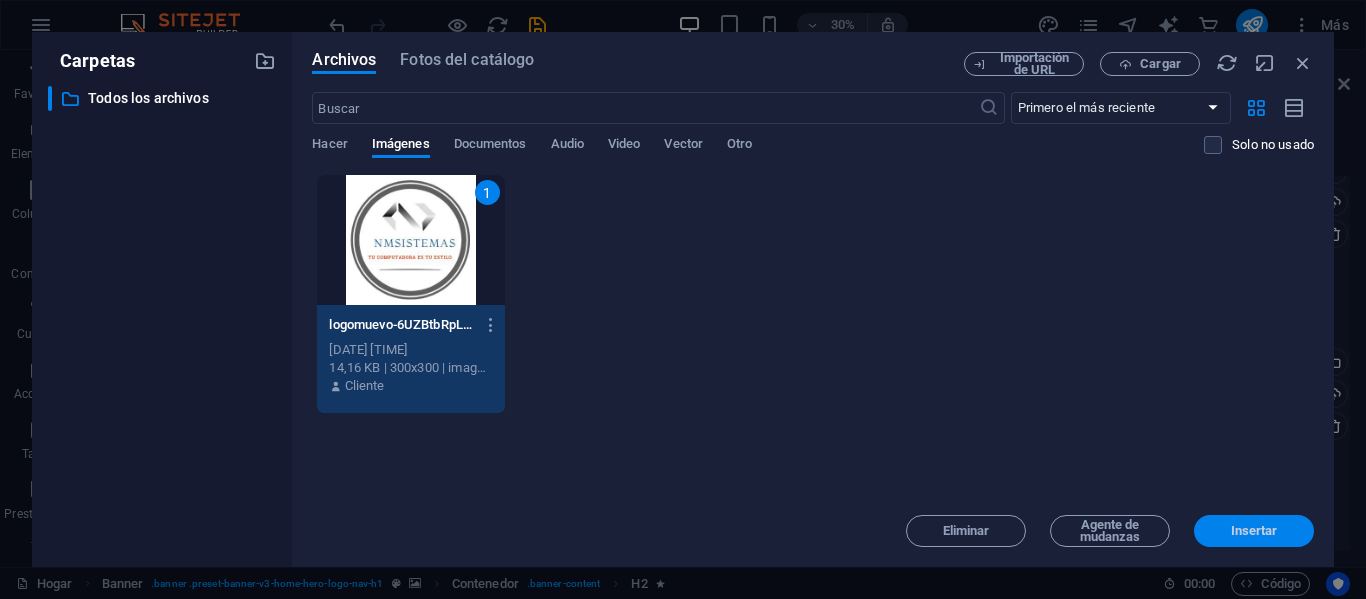 click on "Insertar" at bounding box center [1254, 530] 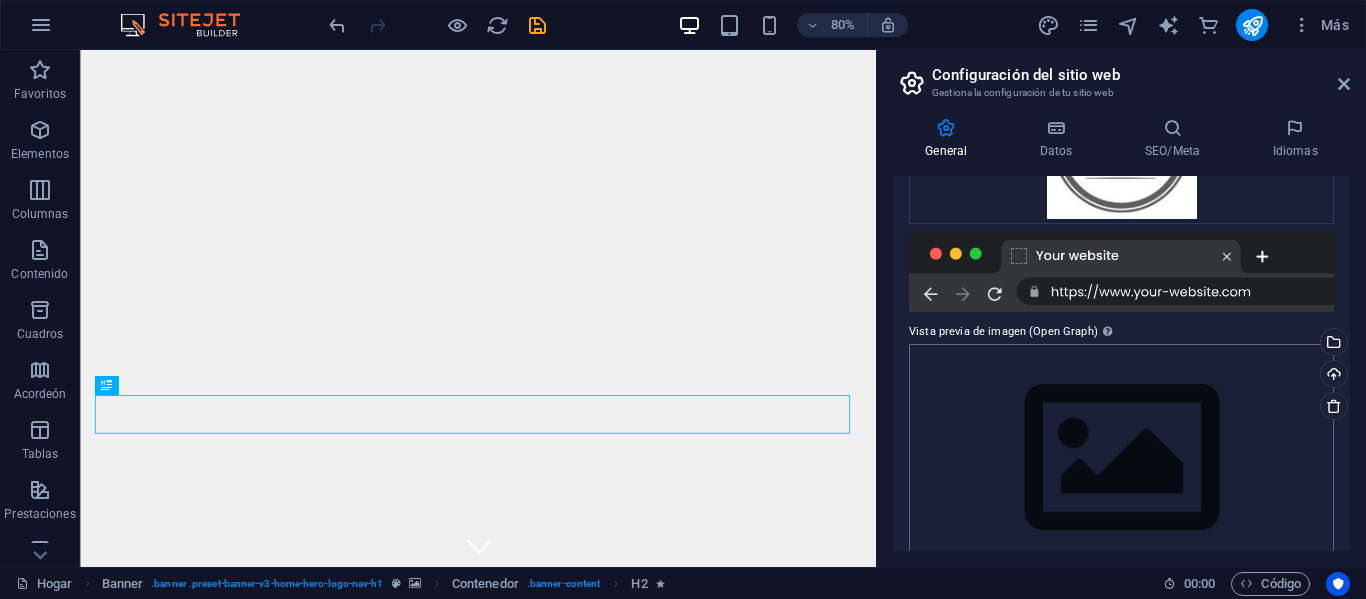 scroll, scrollTop: 438, scrollLeft: 0, axis: vertical 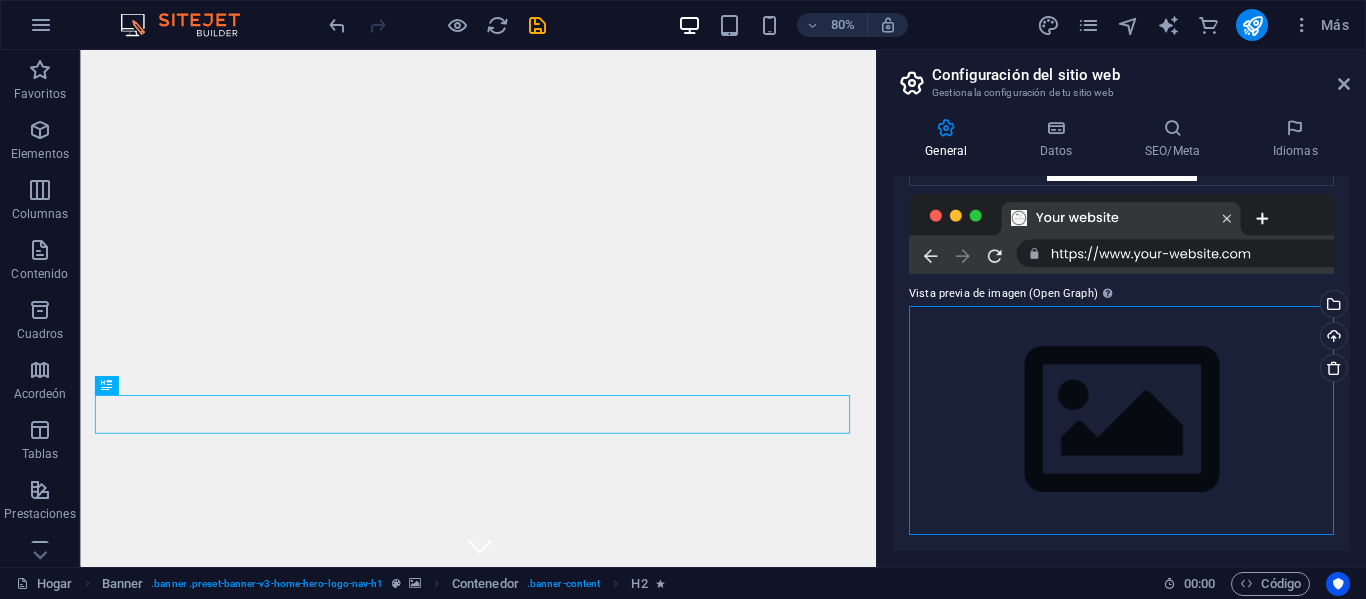 click on "Arrastra archivos aquí, haz clic para escoger archivos o  archivos selecciona de Archivos o de nuestra galería gratuita de fotos y vídeos" at bounding box center [1121, 420] 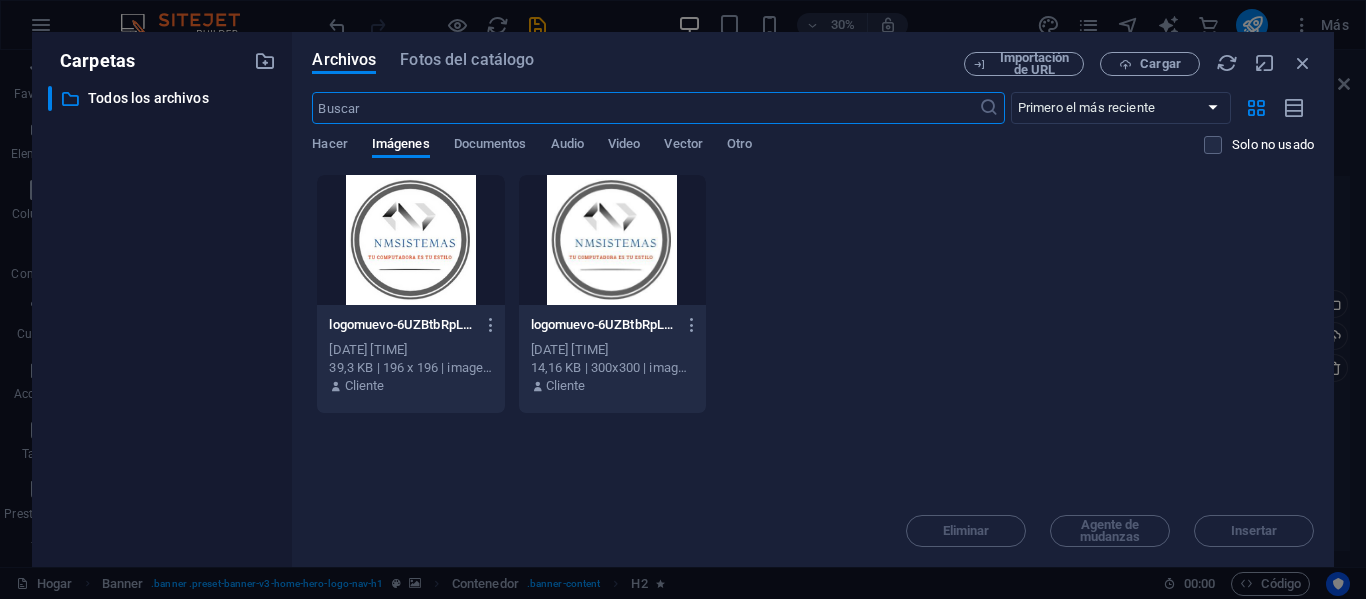 click at bounding box center (612, 240) 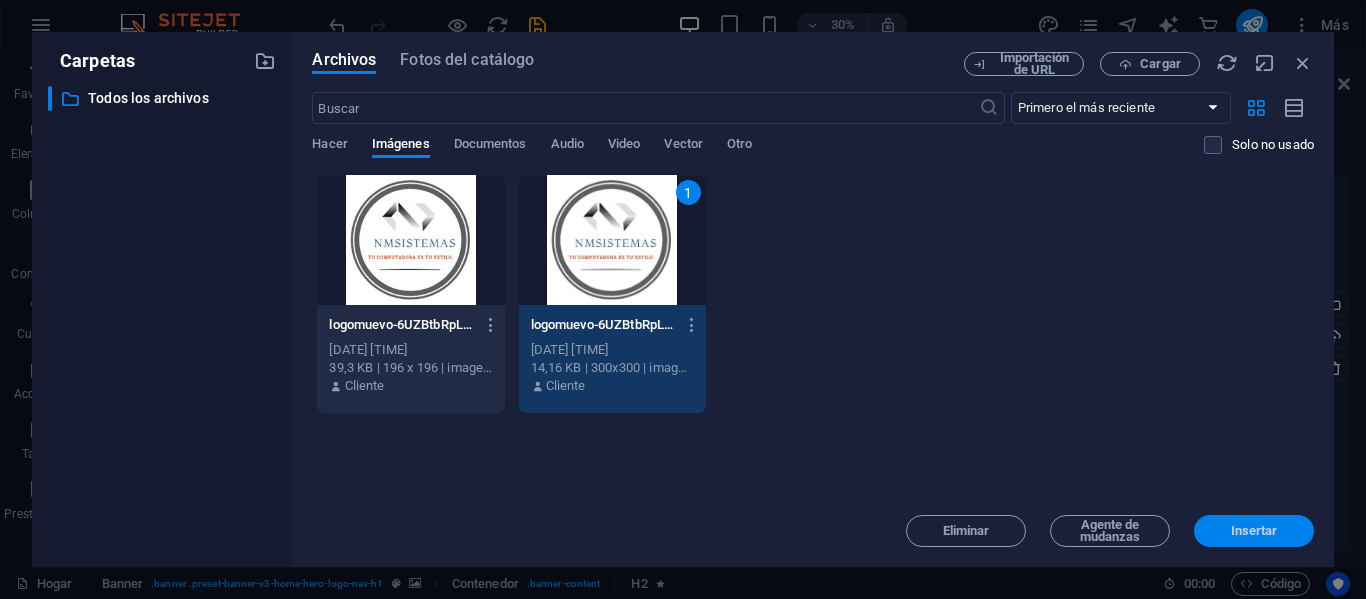 click on "Insertar" at bounding box center (1254, 530) 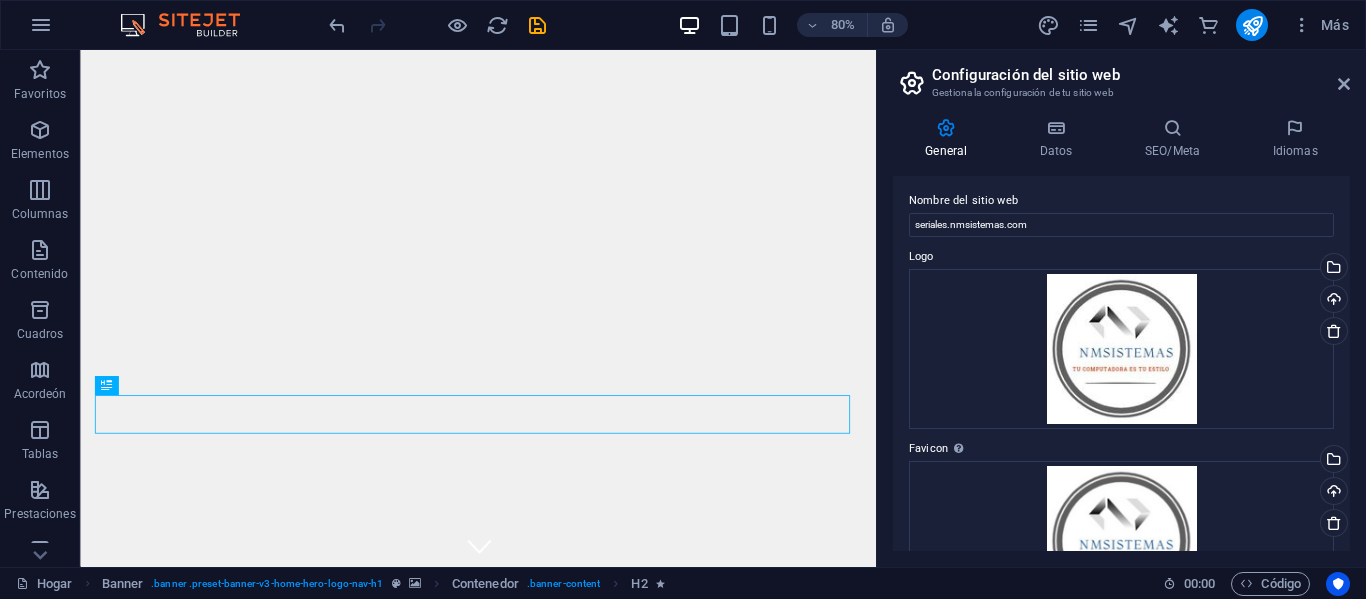 scroll, scrollTop: 0, scrollLeft: 0, axis: both 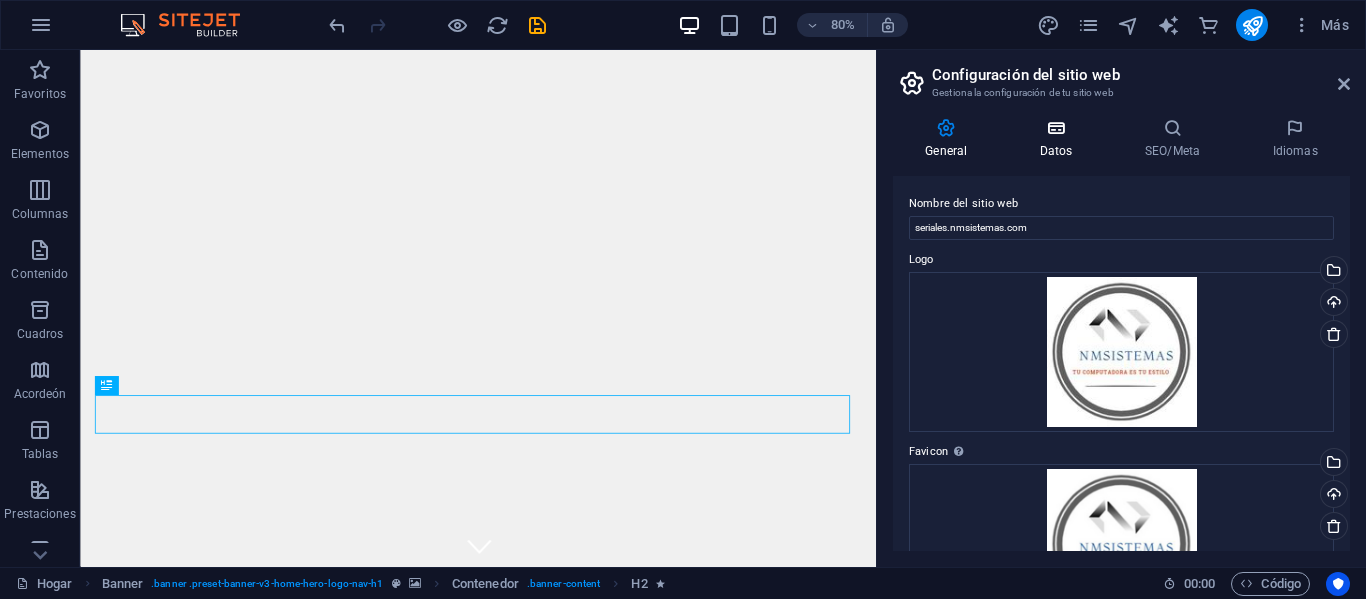 click at bounding box center (1056, 128) 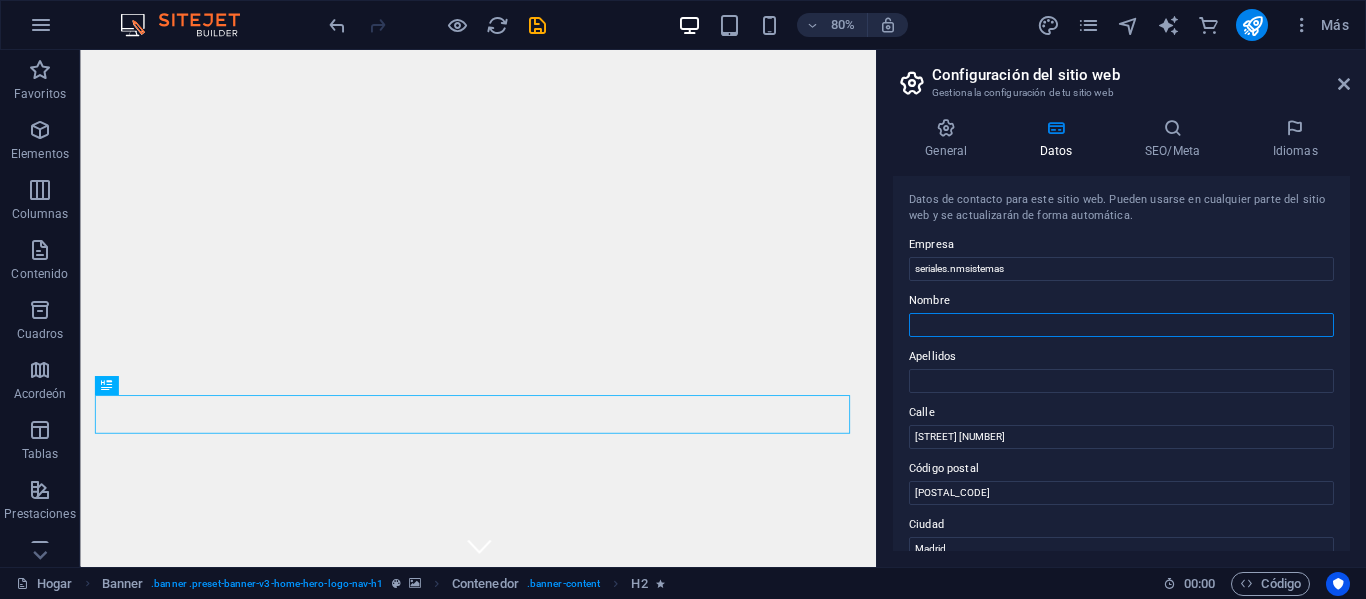 click on "Nombre" at bounding box center (1121, 325) 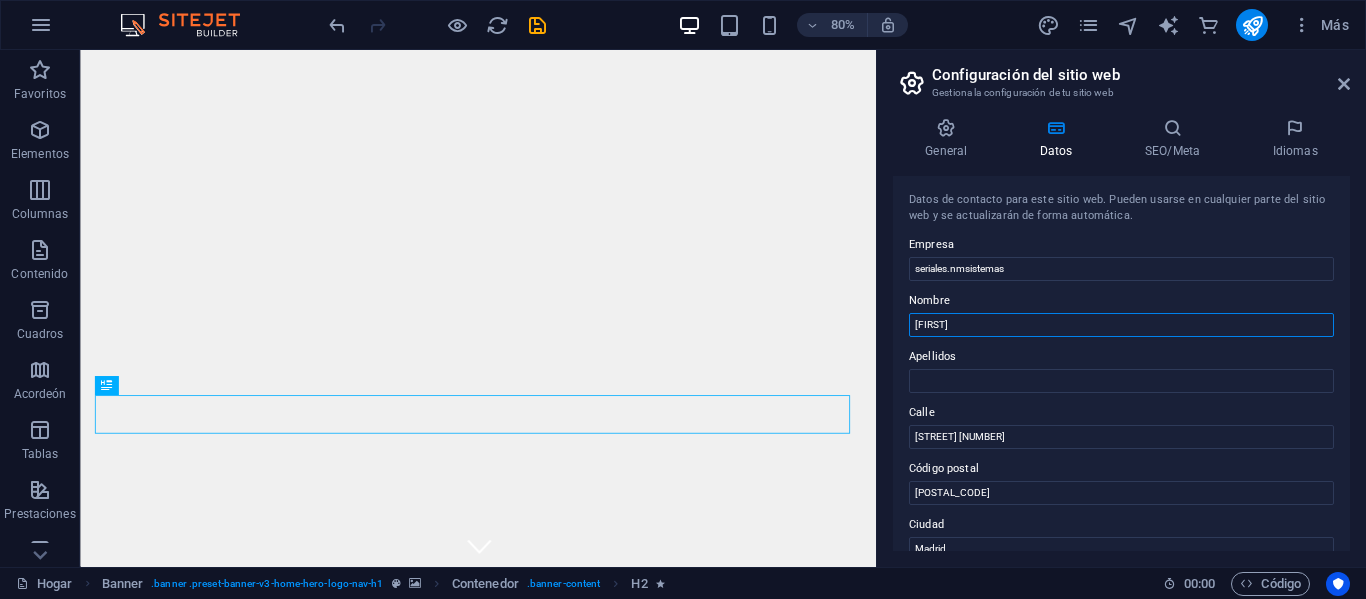 type on "[FIRST]" 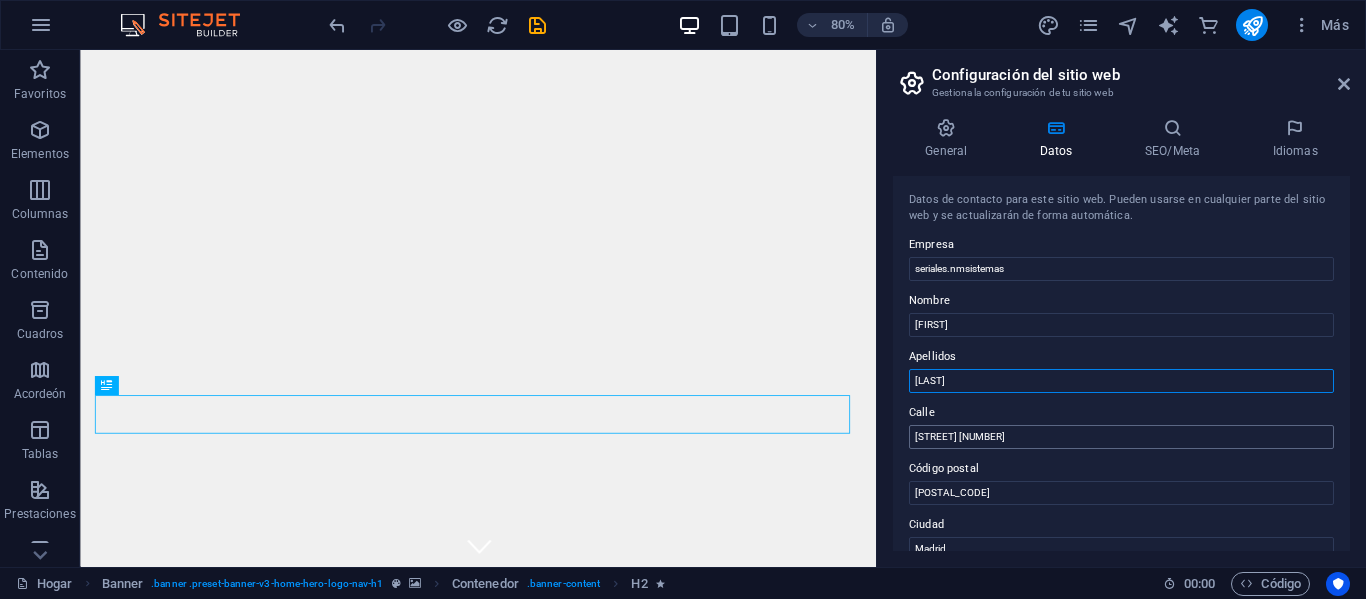 type on "[LAST]" 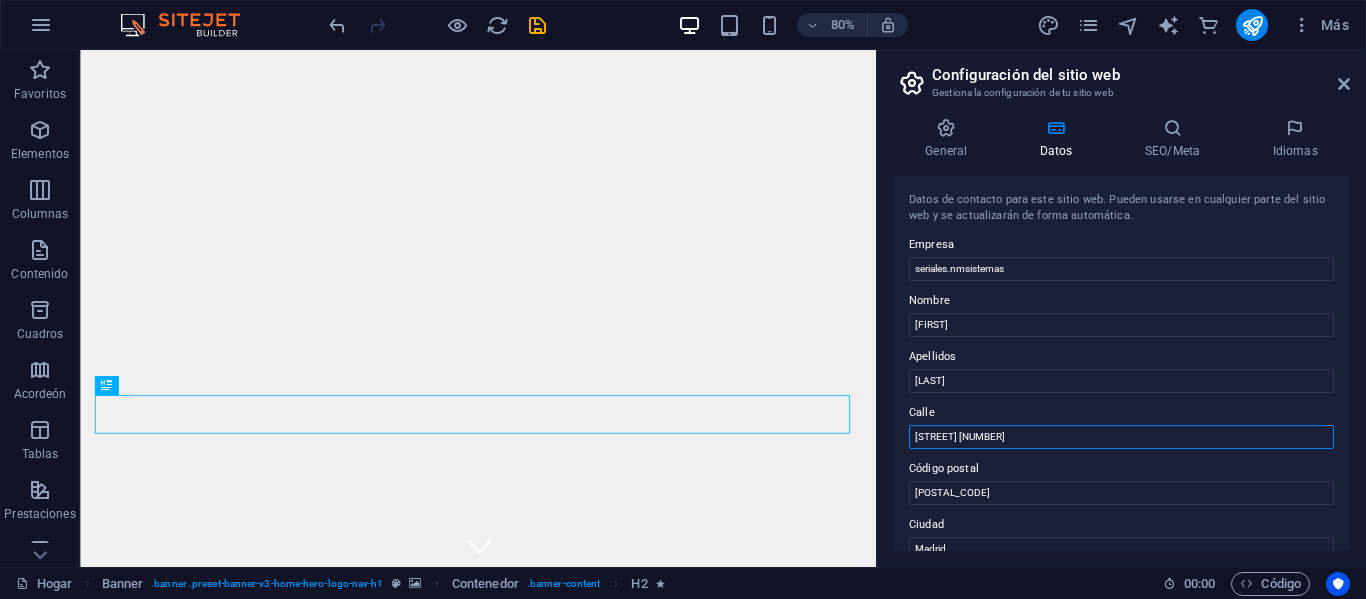 drag, startPoint x: 1017, startPoint y: 440, endPoint x: 890, endPoint y: 439, distance: 127.00394 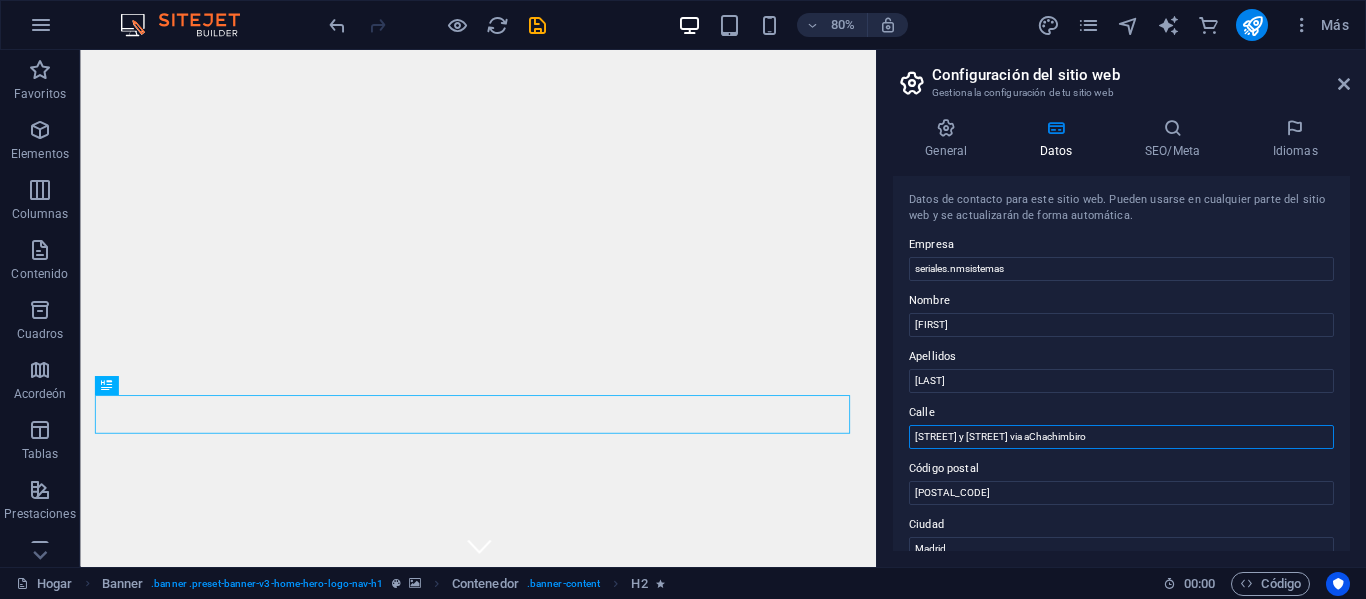 click on "Sucre y Eloy Alfaro via aChachimbiro" at bounding box center (1121, 437) 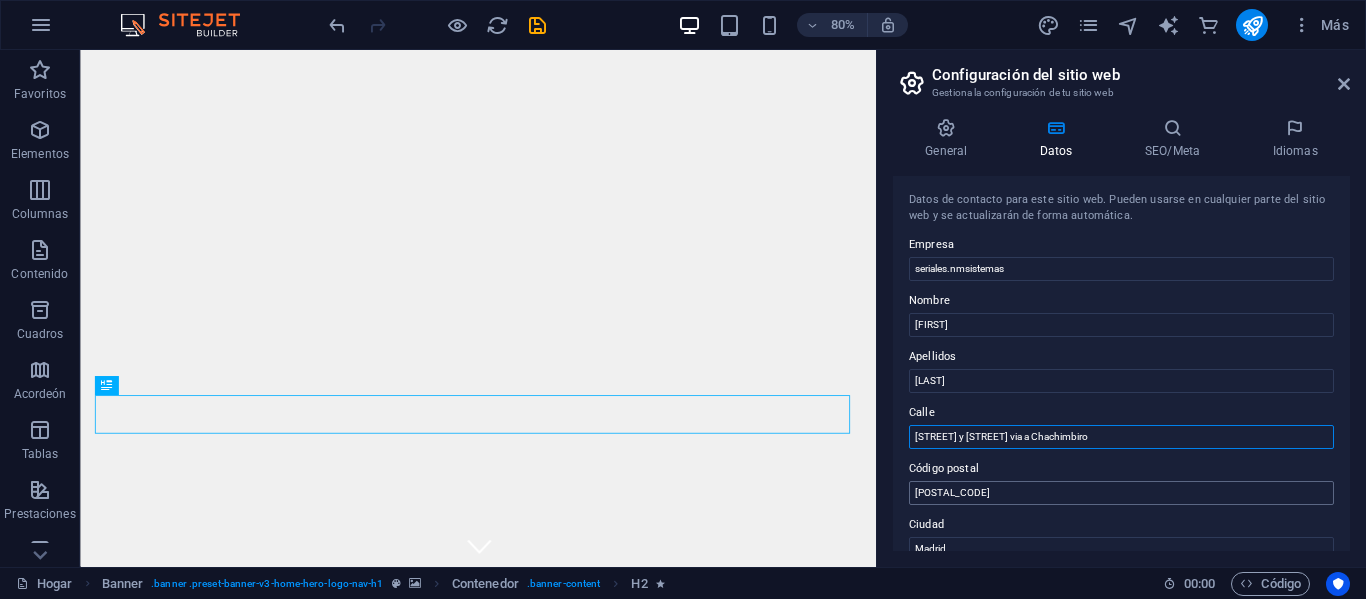 type on "[STREET]" 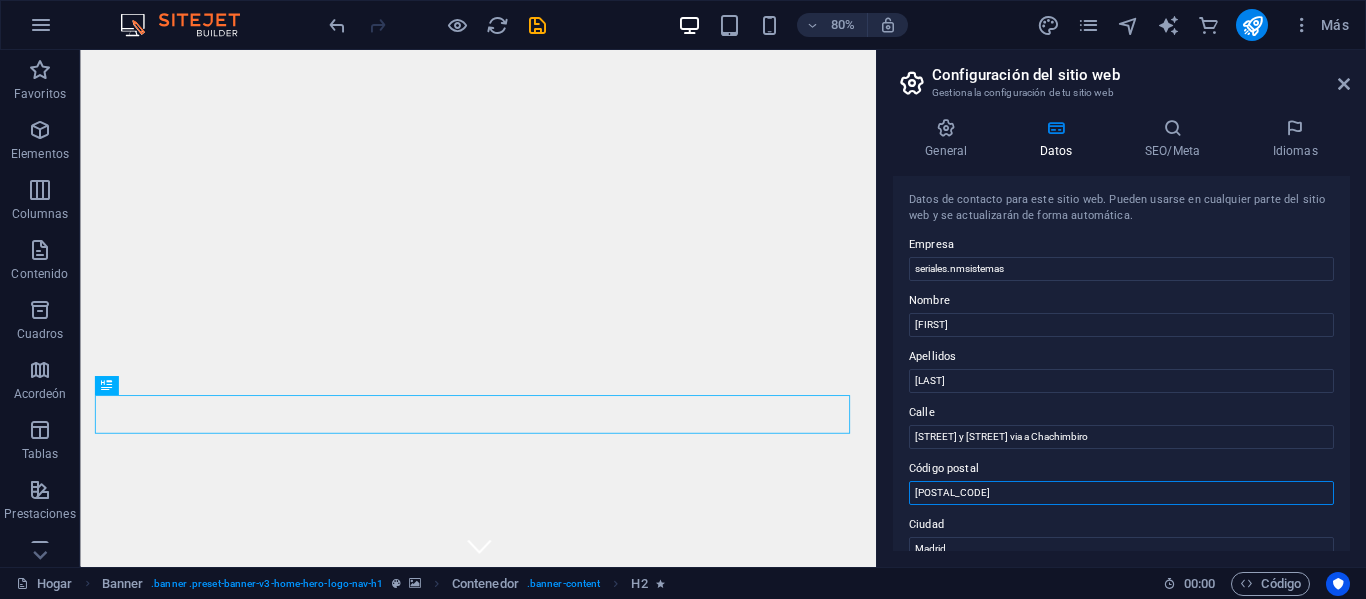 drag, startPoint x: 984, startPoint y: 493, endPoint x: 896, endPoint y: 496, distance: 88.051125 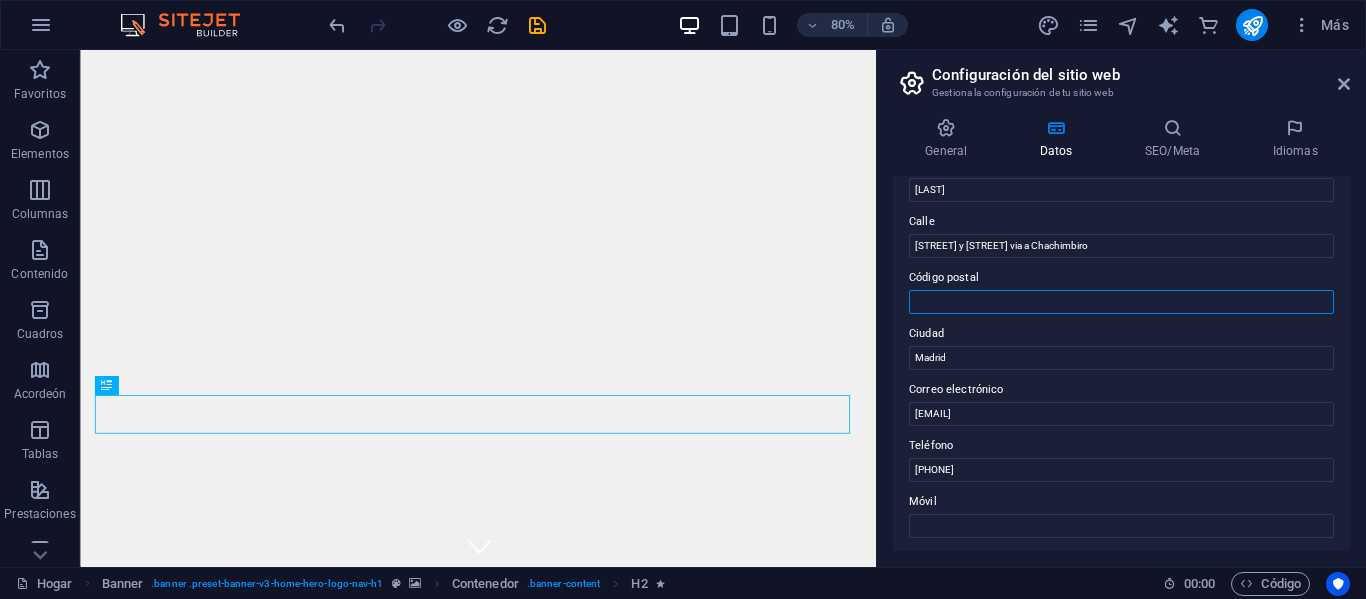 scroll, scrollTop: 200, scrollLeft: 0, axis: vertical 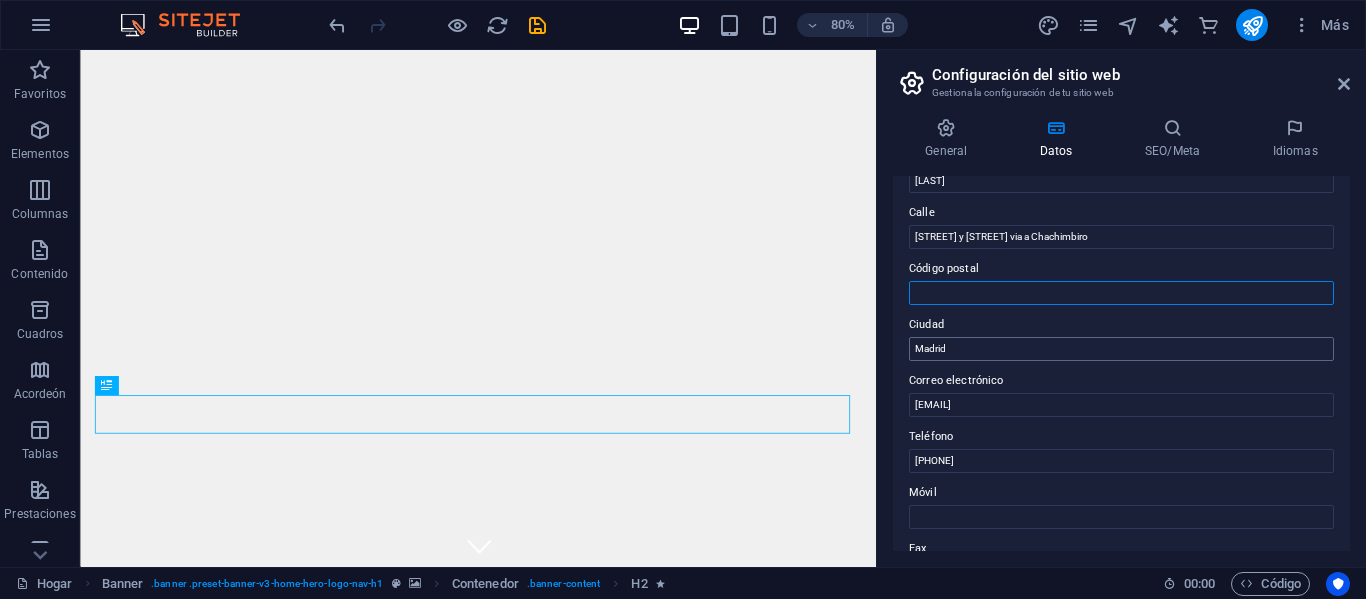 type 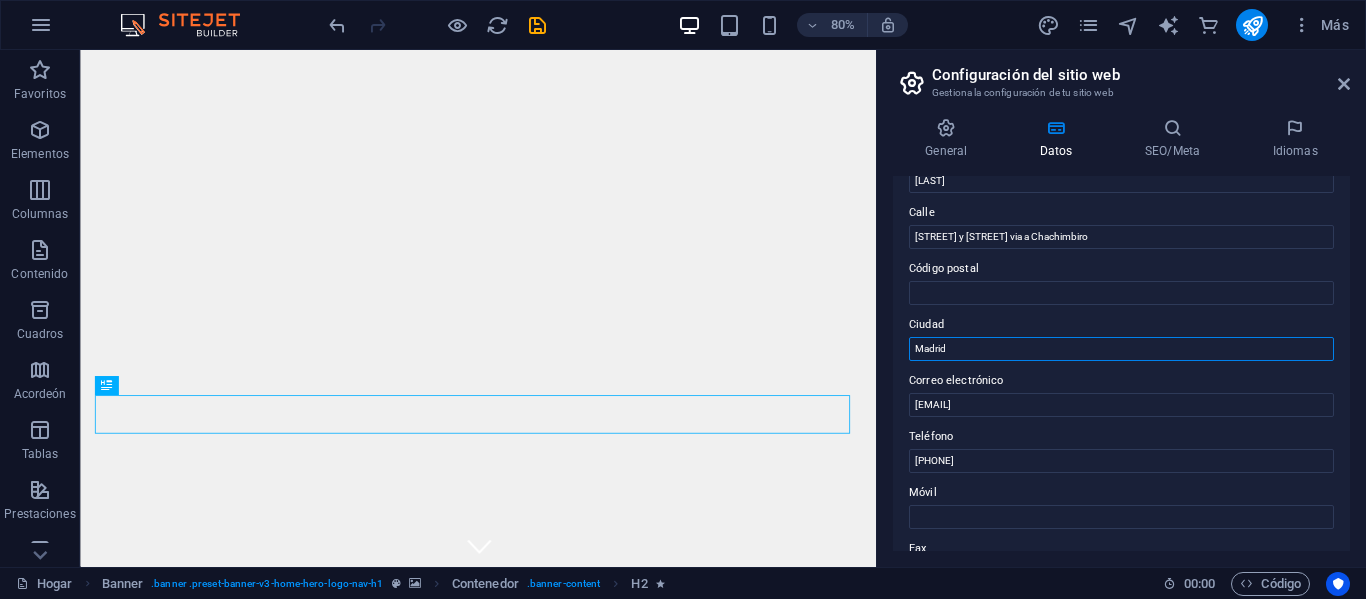 click on "Madrid" at bounding box center (1121, 349) 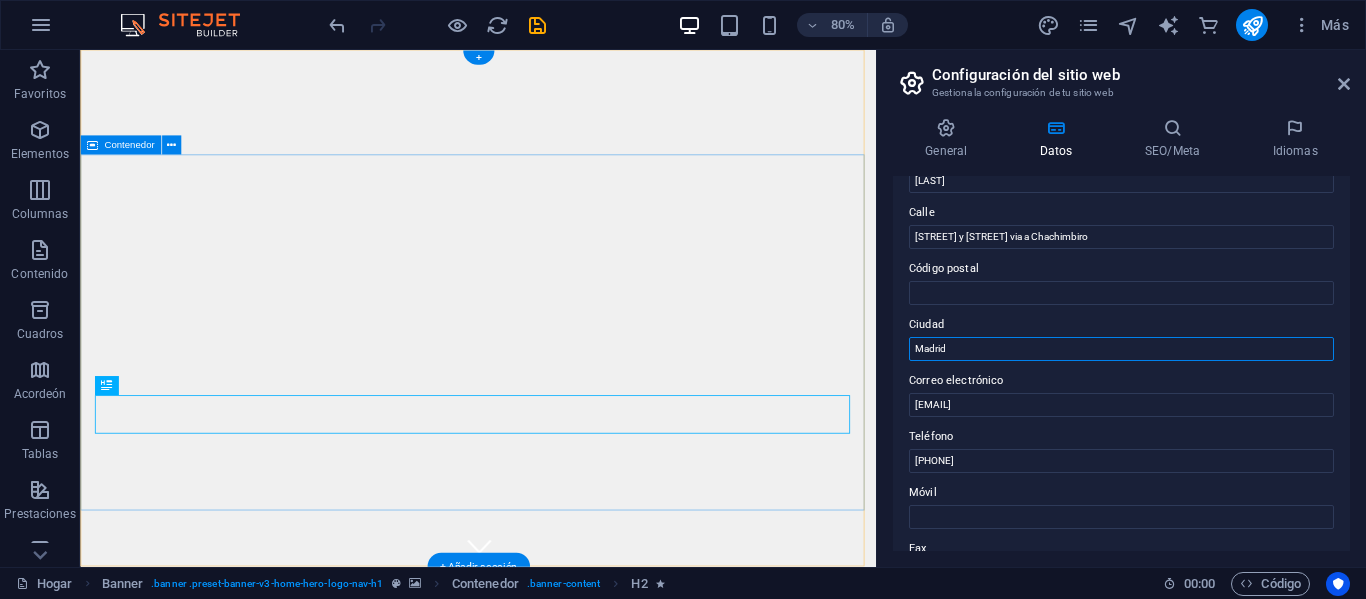 drag, startPoint x: 1066, startPoint y: 402, endPoint x: 1031, endPoint y: 427, distance: 43.011627 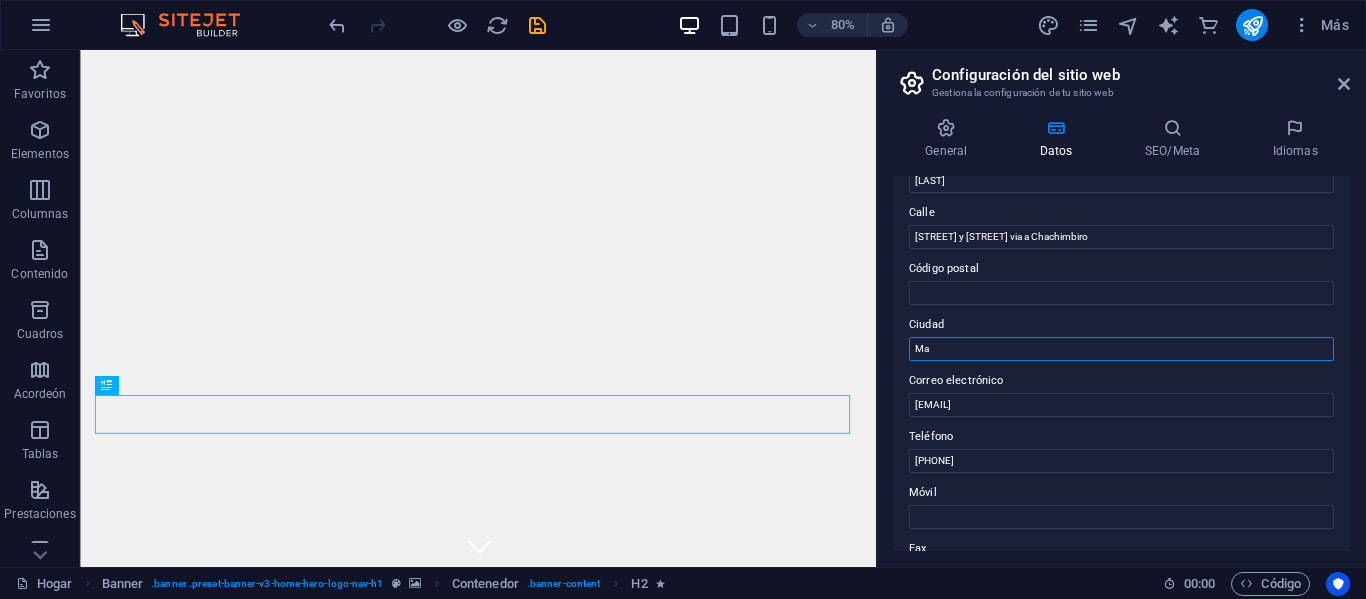 type on "M" 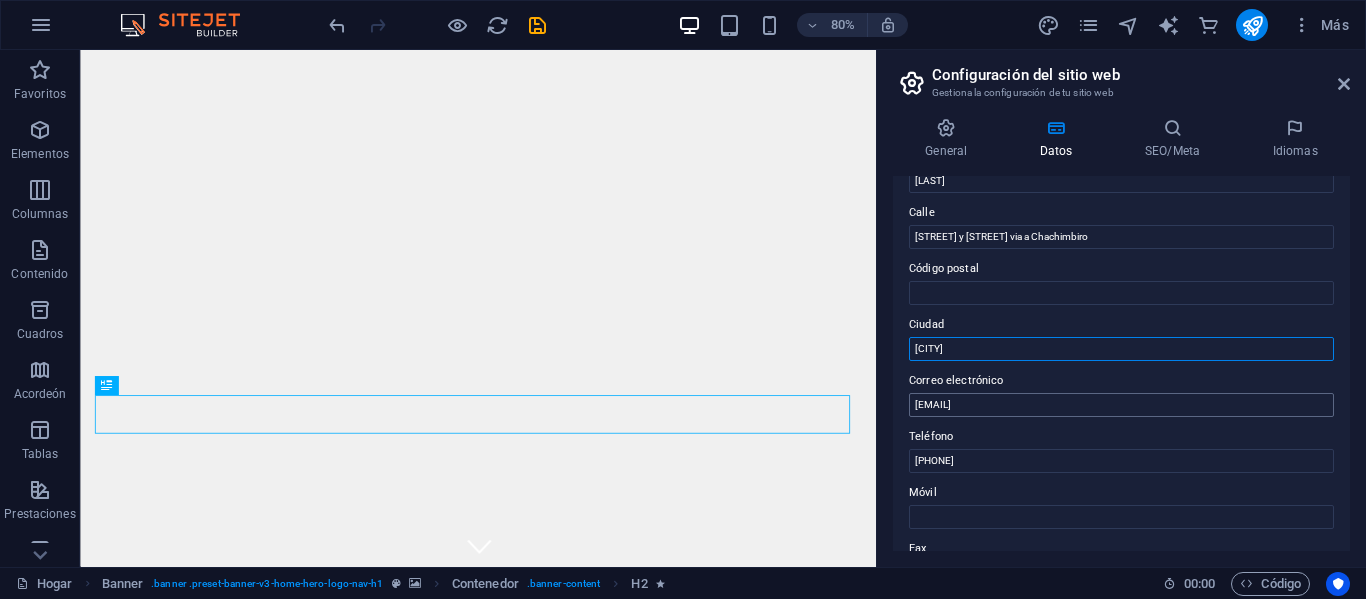 type on "[LAST]" 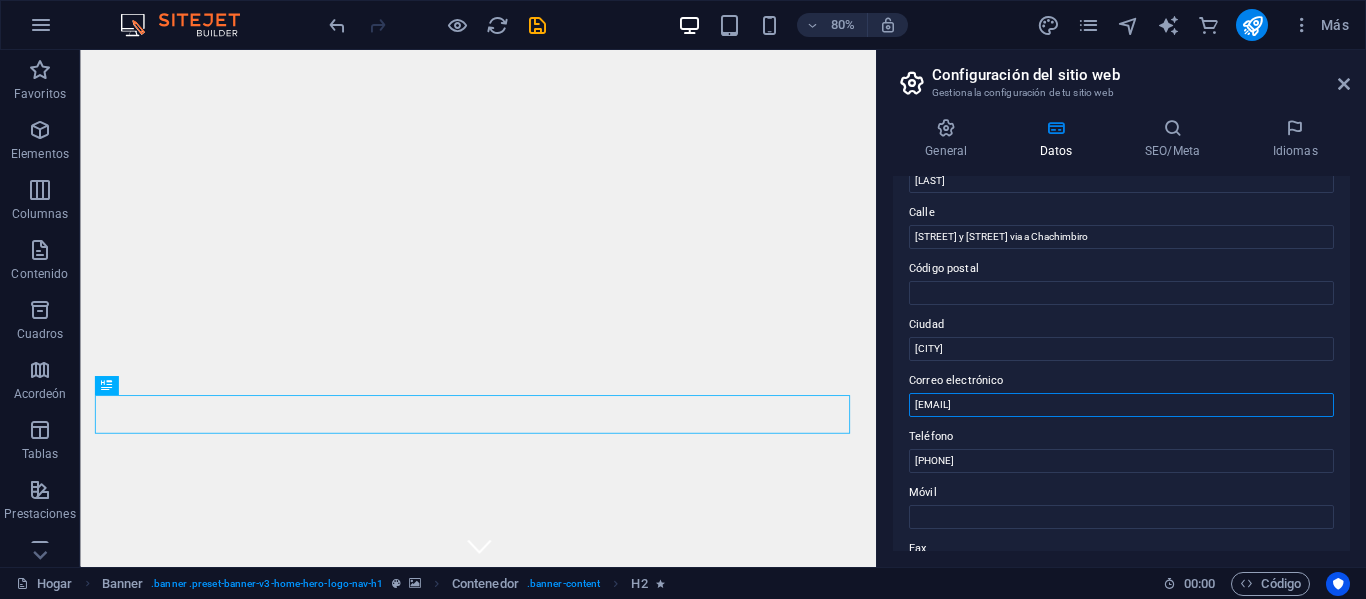drag, startPoint x: 1096, startPoint y: 403, endPoint x: 914, endPoint y: 406, distance: 182.02472 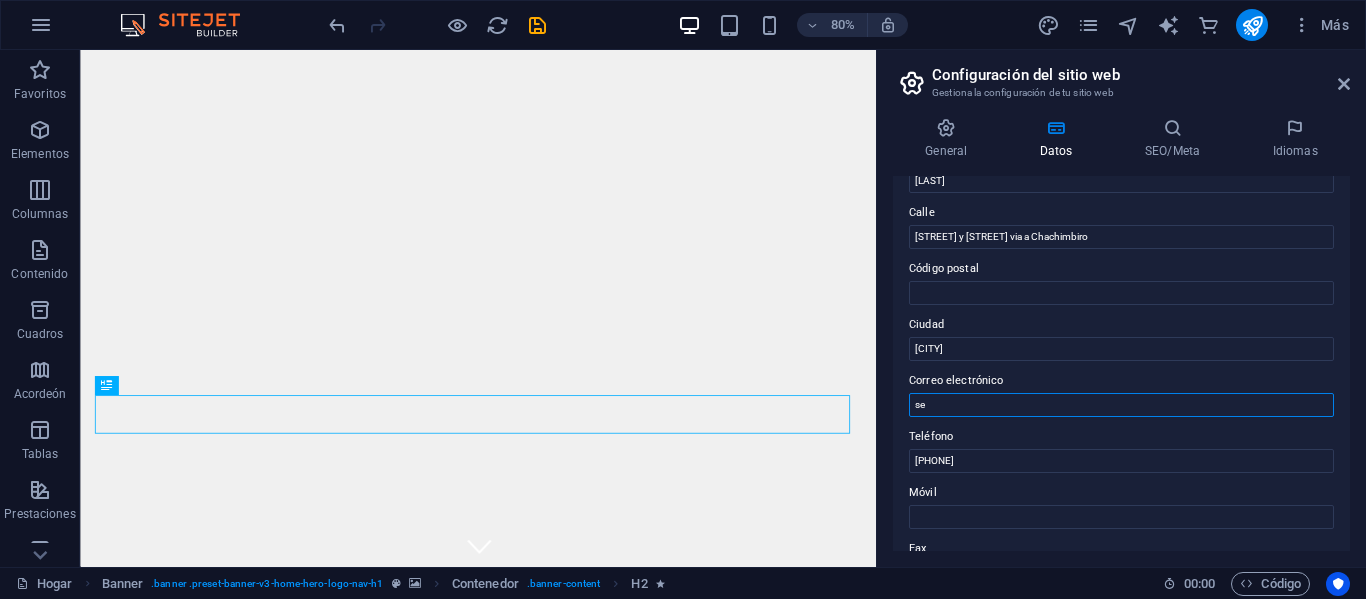 type on "s" 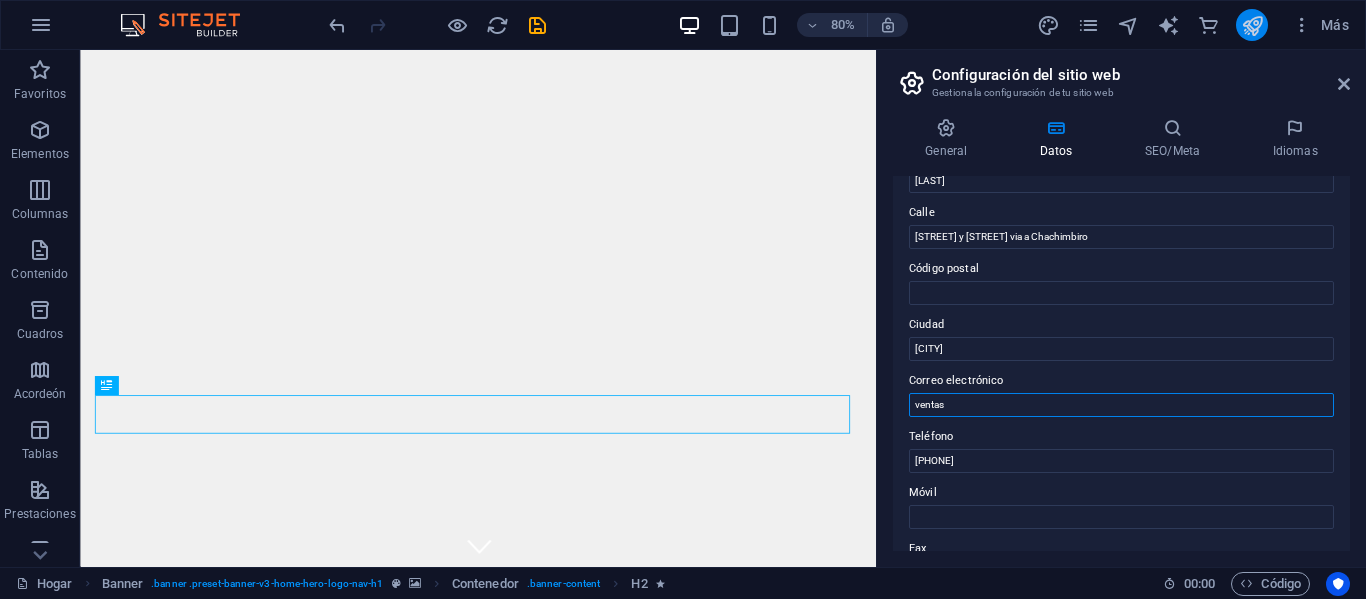 type on "ventas" 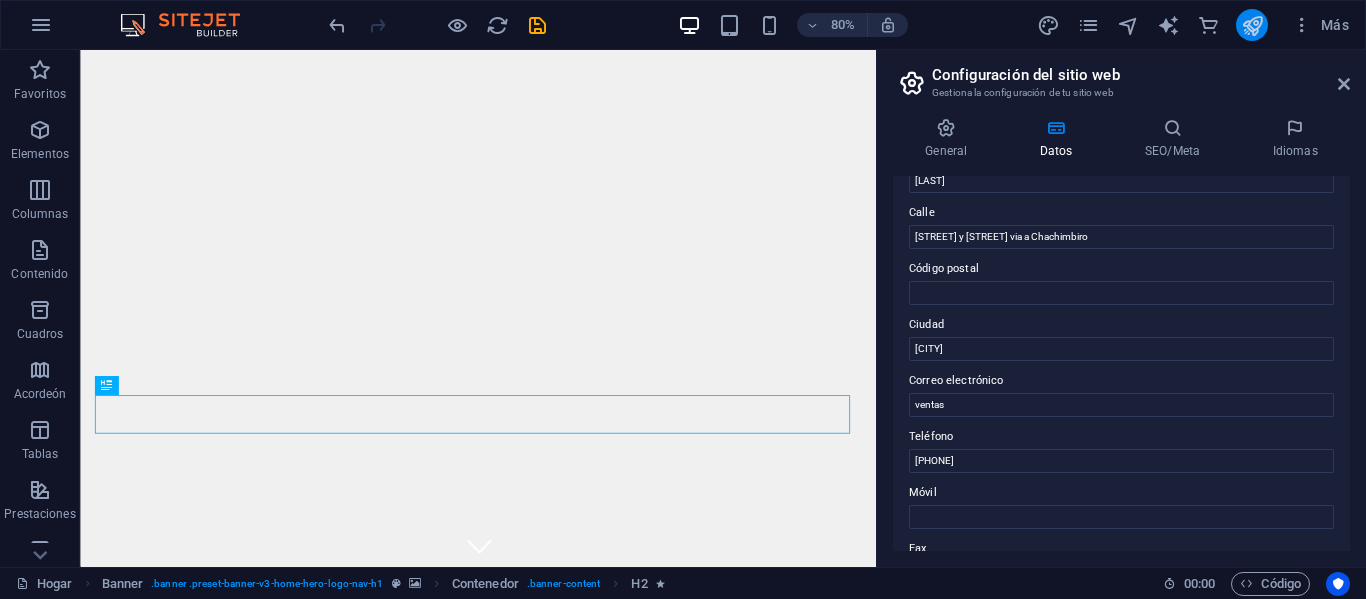 click at bounding box center [1252, 25] 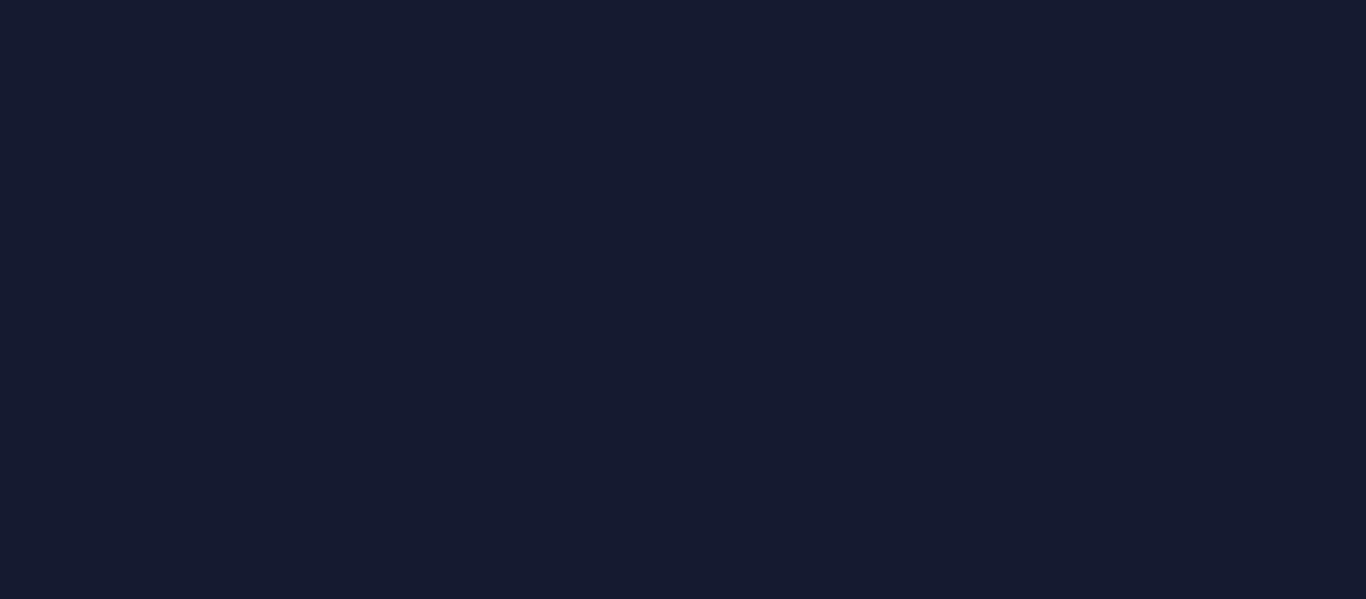 scroll, scrollTop: 0, scrollLeft: 0, axis: both 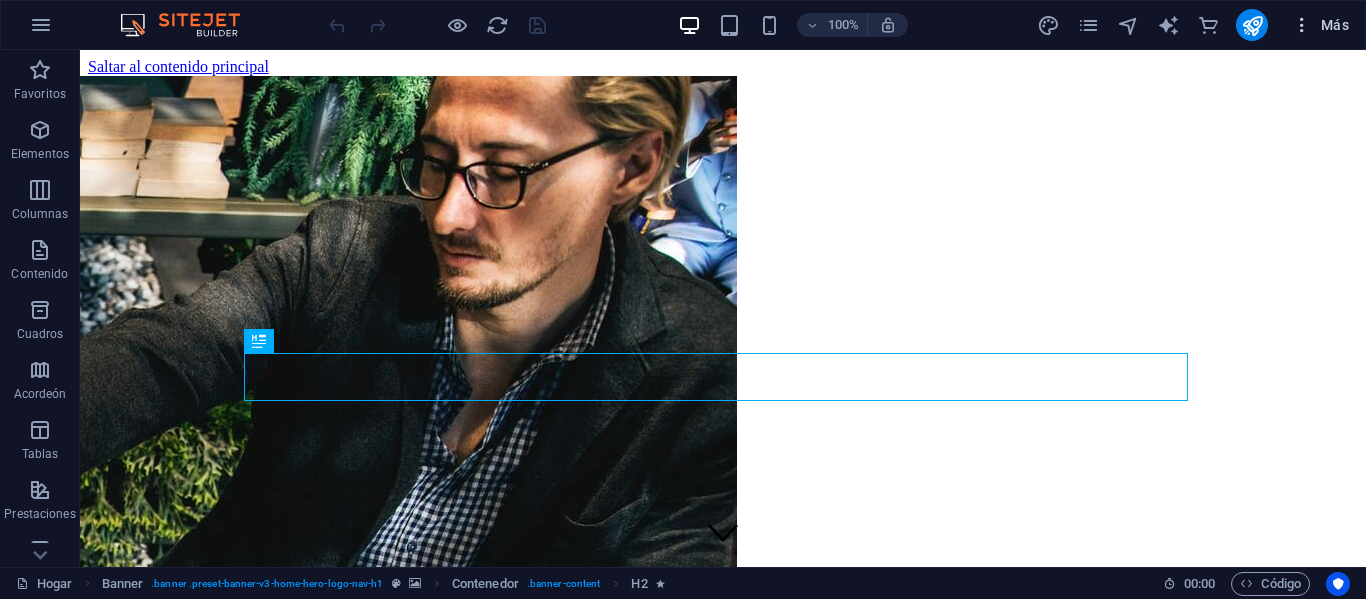 click at bounding box center (1302, 25) 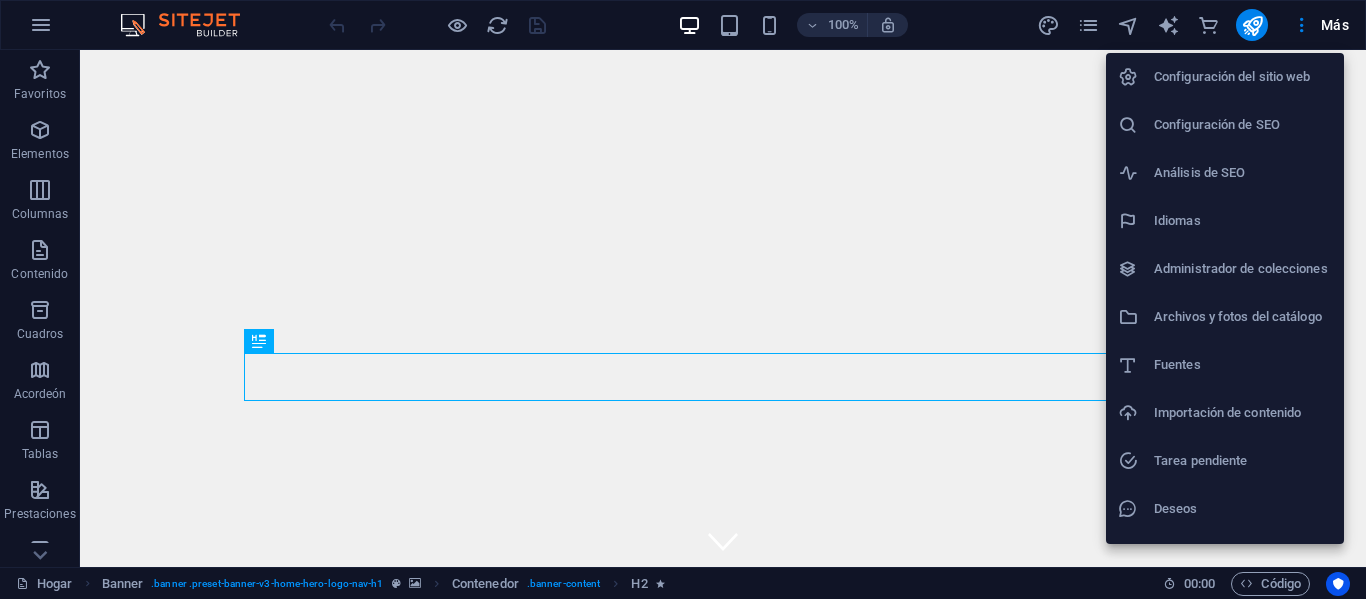 click on "Configuración del sitio web" at bounding box center (1232, 76) 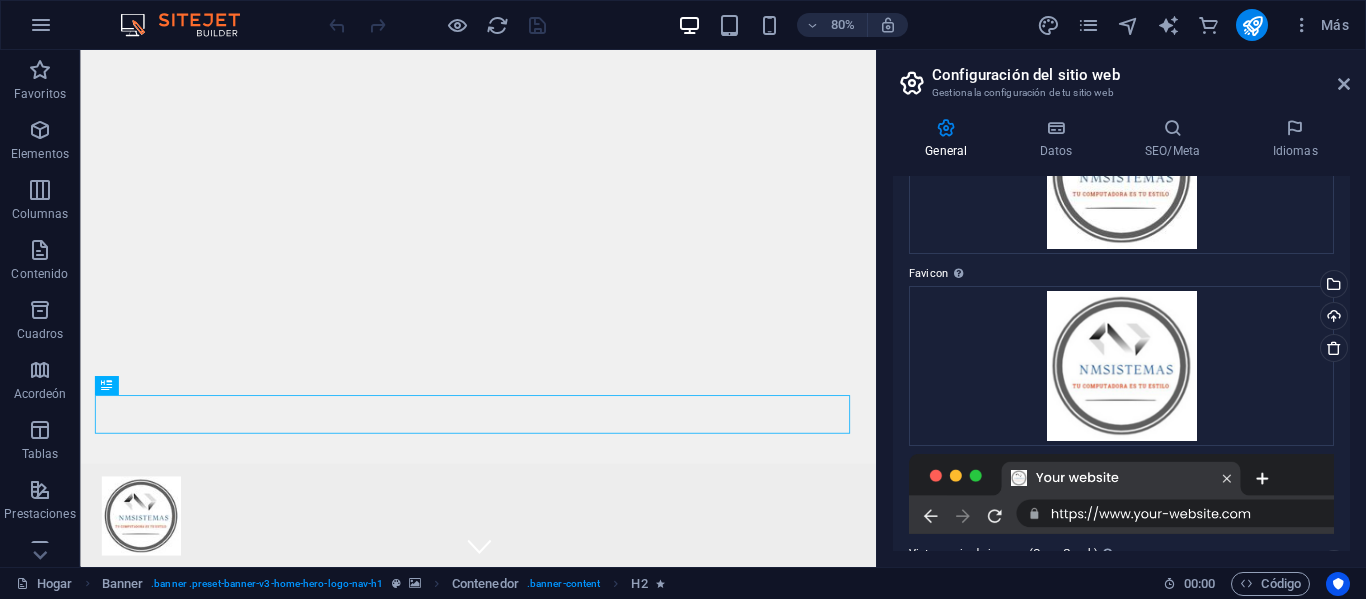 scroll, scrollTop: 0, scrollLeft: 0, axis: both 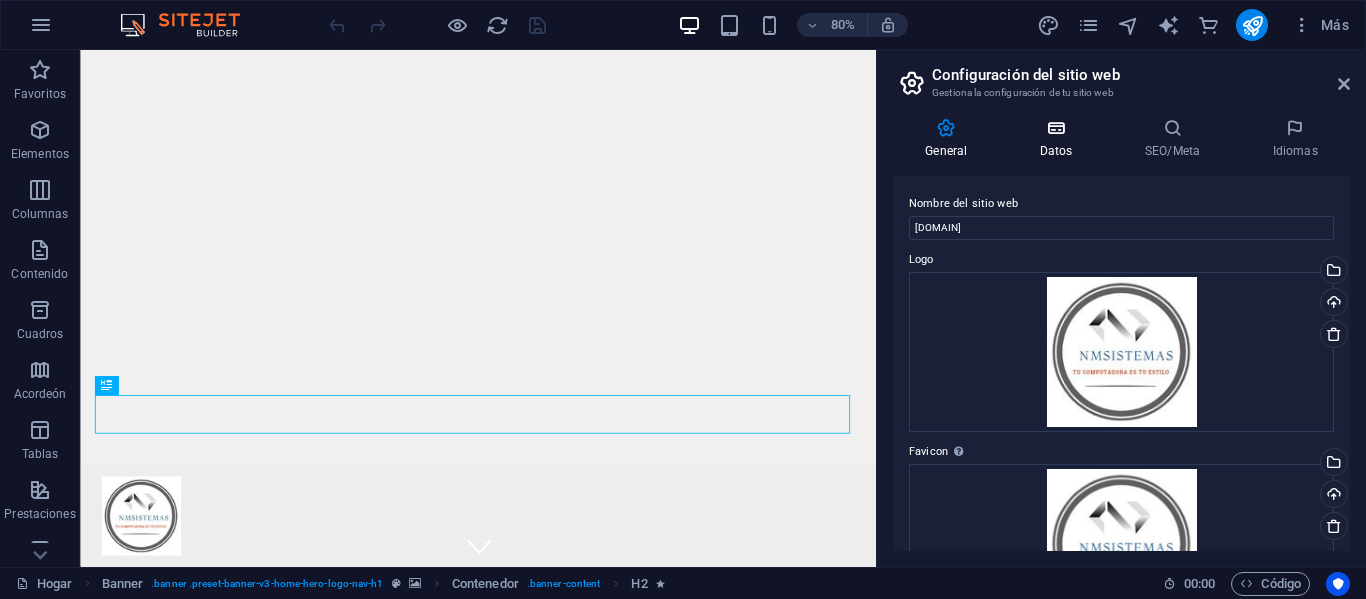 click at bounding box center [1056, 128] 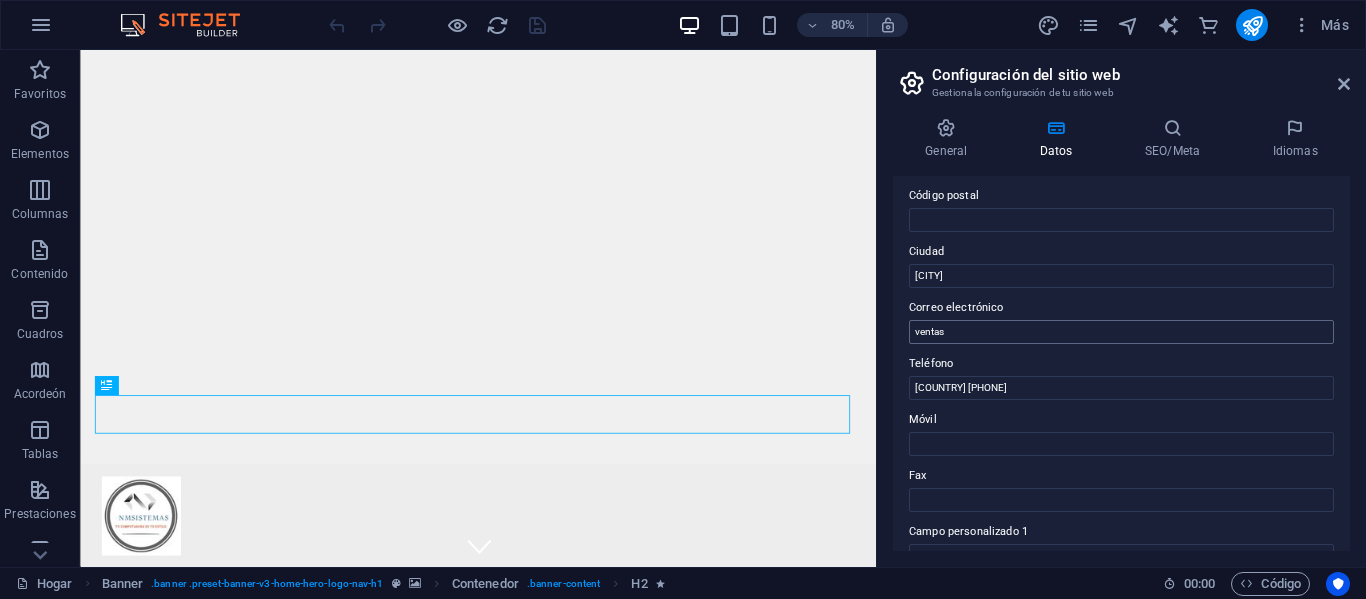 scroll, scrollTop: 300, scrollLeft: 0, axis: vertical 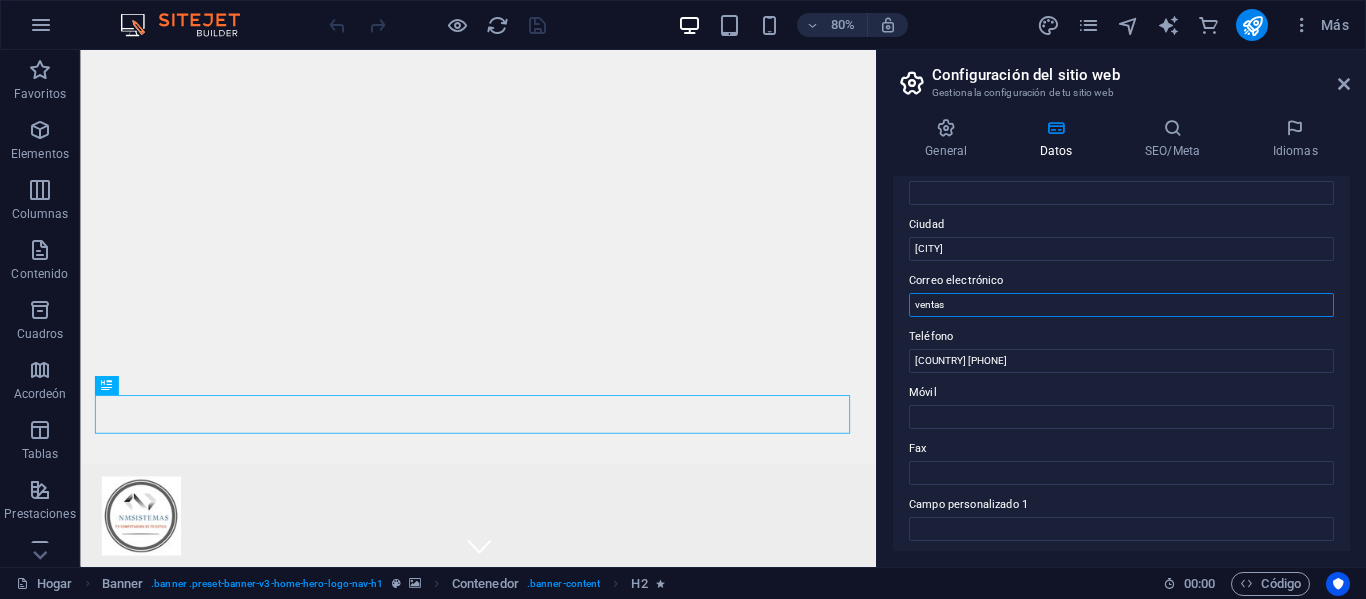 click on "ventas" at bounding box center (1121, 305) 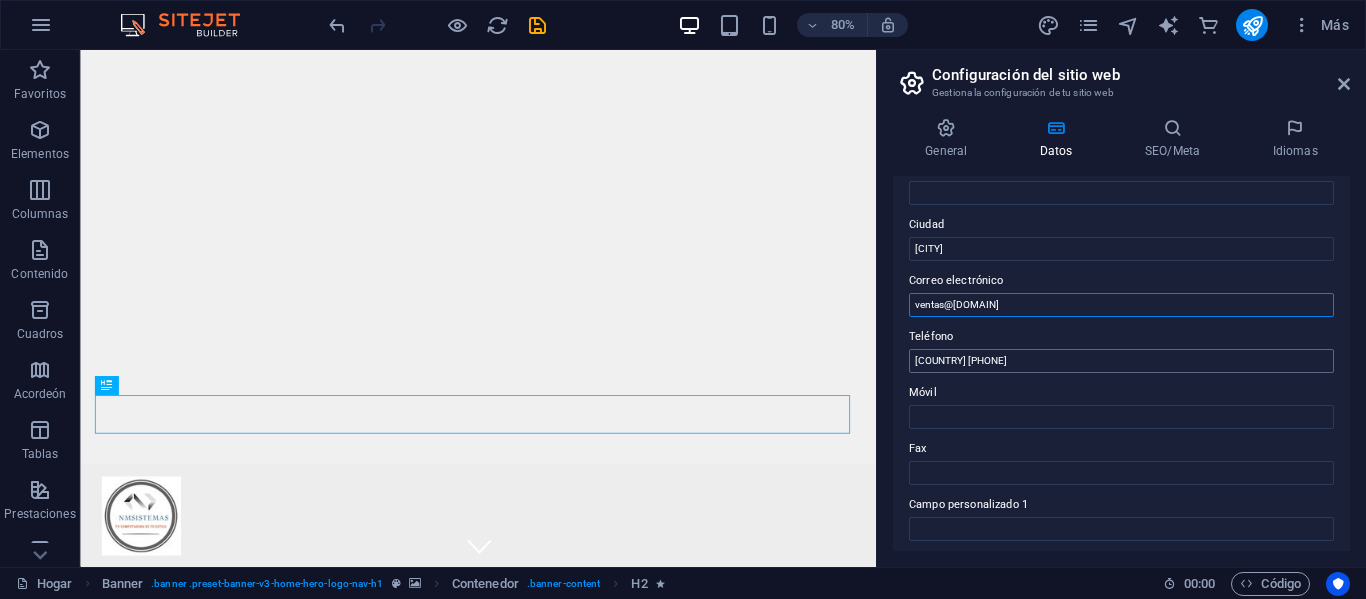 type on "[EMAIL]" 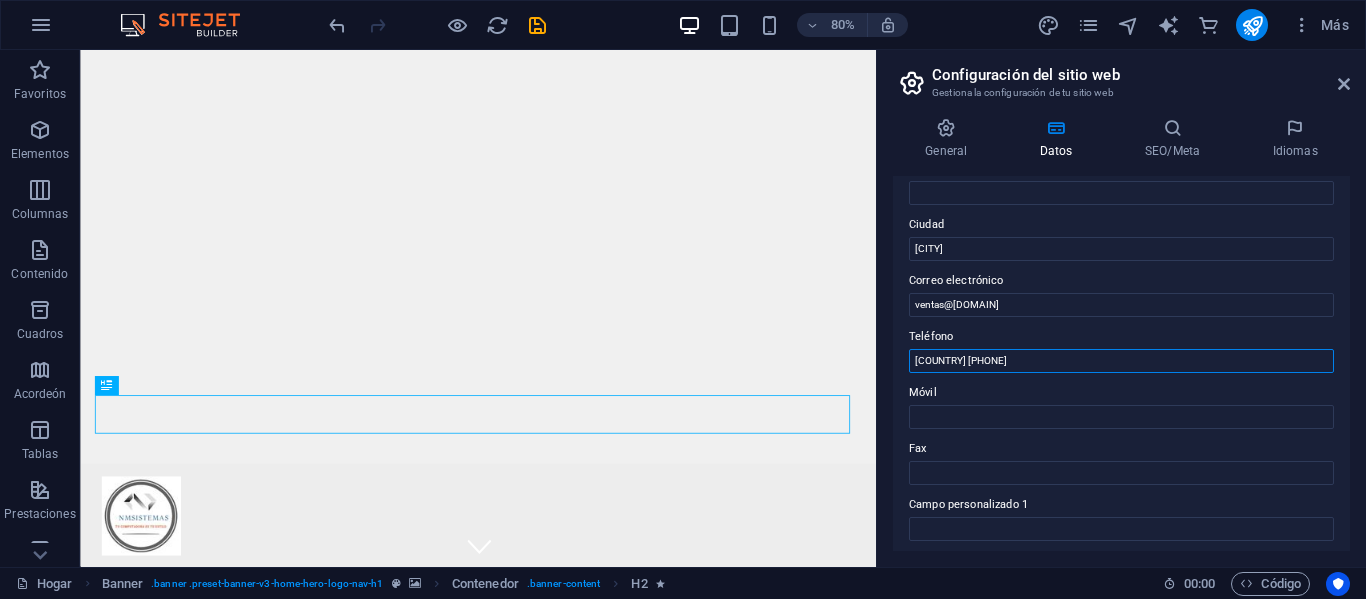 drag, startPoint x: 1008, startPoint y: 358, endPoint x: 881, endPoint y: 361, distance: 127.03543 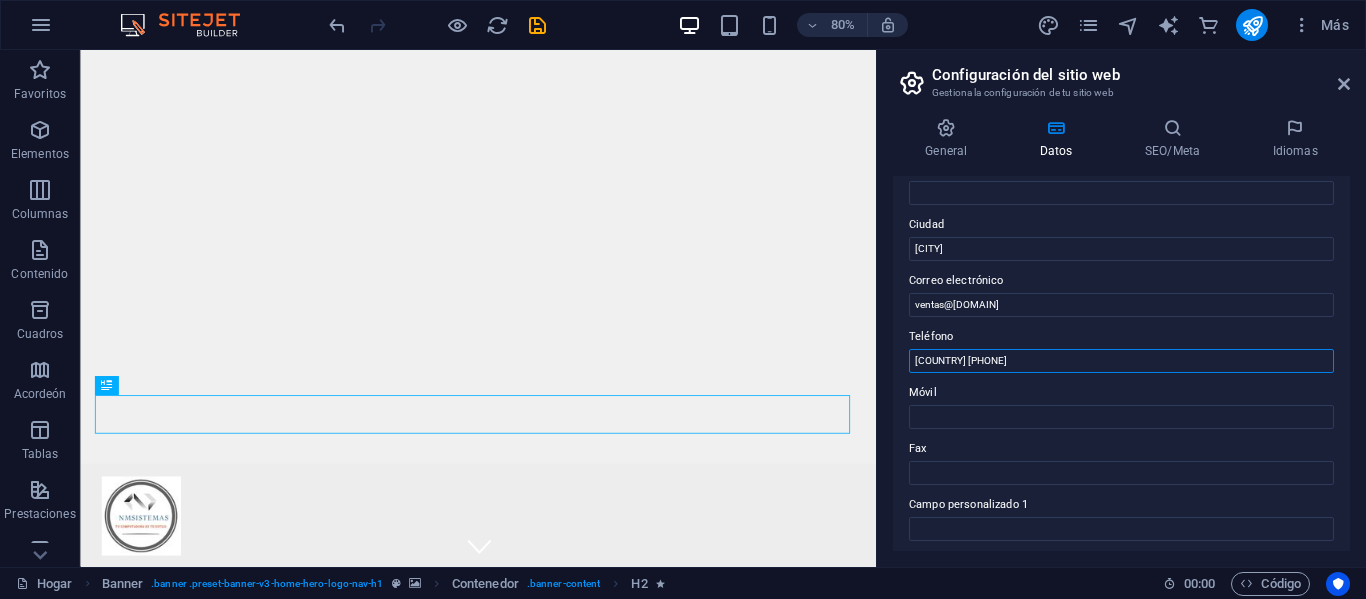 click on "General Datos SEO/Meta Idiomas Nombre del sitio web seriales.nmsistemas.com Logo Arrastra archivos aquí, haz clic para escoger archivos o  archivos selecciona de Archivos o de nuestra galería gratuita de fotos y vídeos Selecciona el administrador de archivos, de la galería de fotos o carga archivo(s) Cargar Favicon Define aquí el favicon de tu sitio web. Un favicon es un pequeño icono que se muestra en la pestaña del navegador al lado del título de tu sitio web. Este ayuda a los visitantes a identificar tu sitio web. Arrastra archivos aquí, haz clic para escoger archivos o  archivos selecciona de Archivos o de nuestra galería gratuita de fotos y vídeos Selecciona el administrador de archivos, de la galería de fotos o carga archivo(s) Cargar Vista previa de imagen (Open Graph) Esta imagen se mostrará cuando el sitio web se comparta en redes sociales. Arrastra archivos aquí, haz clic para escoger archivos o  archivos selecciona de Archivos o de nuestra galería gratuita de fotos y vídeos Cargar 1" at bounding box center (1121, 334) 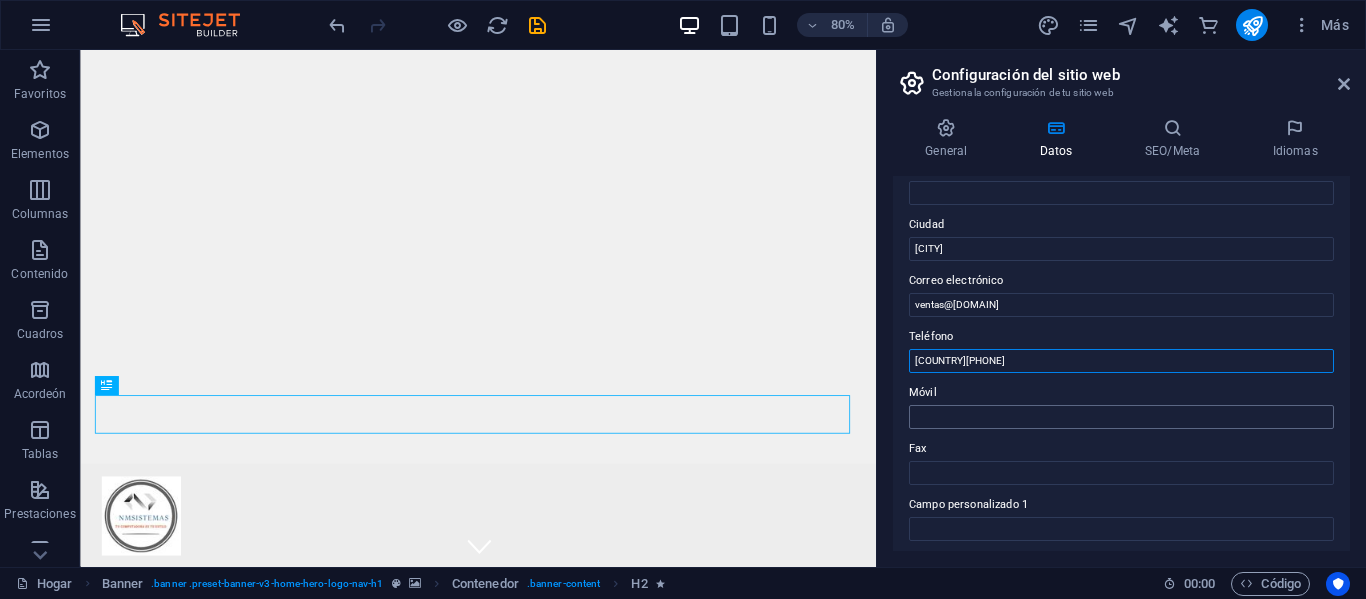 type on "[PHONE]" 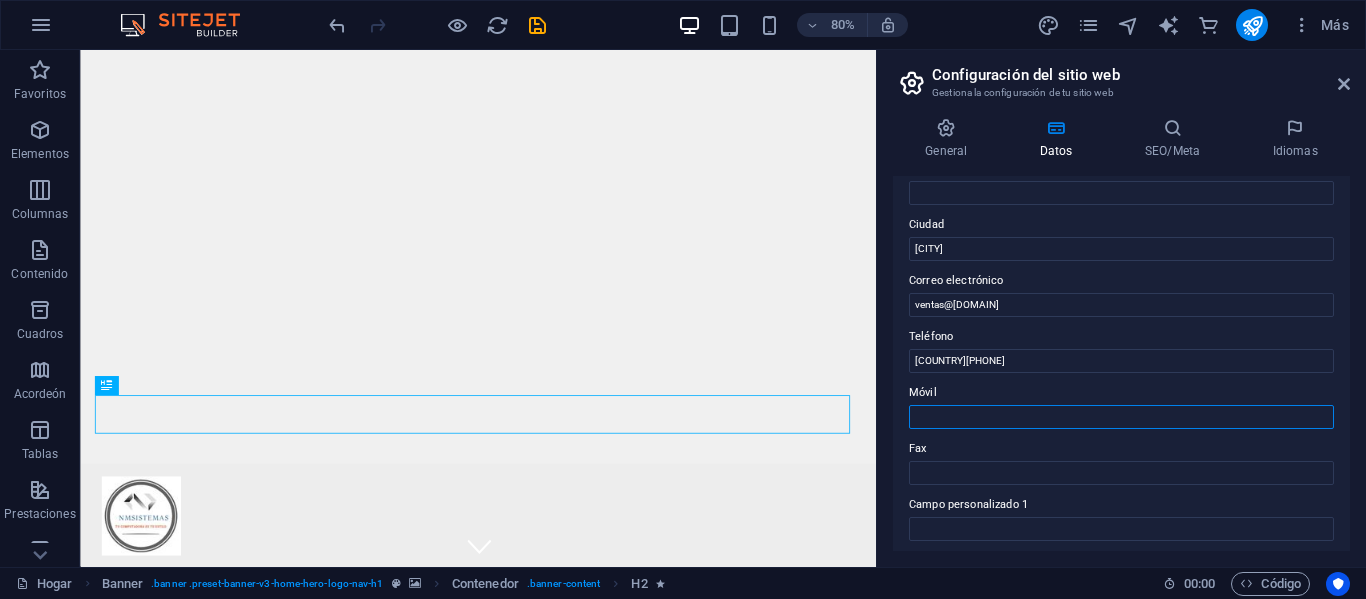 click on "Móvil" at bounding box center (1121, 417) 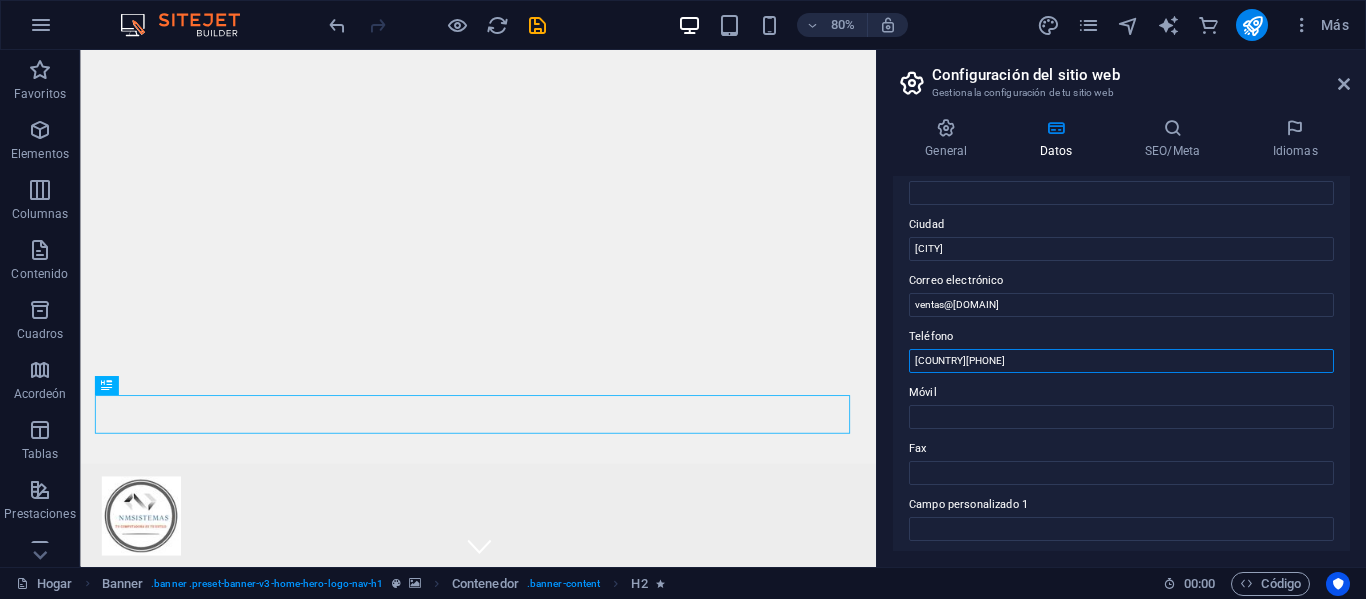 drag, startPoint x: 995, startPoint y: 362, endPoint x: 892, endPoint y: 363, distance: 103.00485 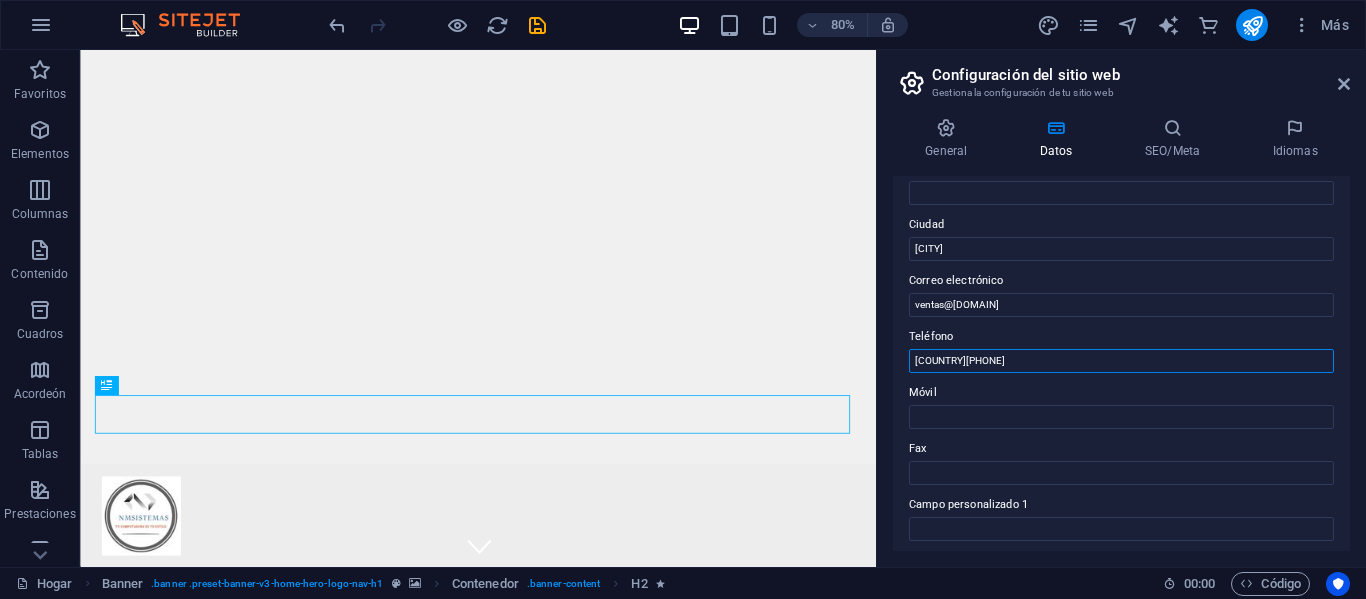 click on "General Datos SEO/Meta Idiomas Nombre del sitio web seriales.nmsistemas.com Logo Arrastra archivos aquí, haz clic para escoger archivos o  archivos selecciona de Archivos o de nuestra galería gratuita de fotos y vídeos Selecciona el administrador de archivos, de la galería de fotos o carga archivo(s) Cargar Favicon Define aquí el favicon de tu sitio web. Un favicon es un pequeño icono que se muestra en la pestaña del navegador al lado del título de tu sitio web. Este ayuda a los visitantes a identificar tu sitio web. Arrastra archivos aquí, haz clic para escoger archivos o  archivos selecciona de Archivos o de nuestra galería gratuita de fotos y vídeos Selecciona el administrador de archivos, de la galería de fotos o carga archivo(s) Cargar Vista previa de imagen (Open Graph) Esta imagen se mostrará cuando el sitio web se comparta en redes sociales. Arrastra archivos aquí, haz clic para escoger archivos o  archivos selecciona de Archivos o de nuestra galería gratuita de fotos y vídeos Cargar 1" at bounding box center [1121, 334] 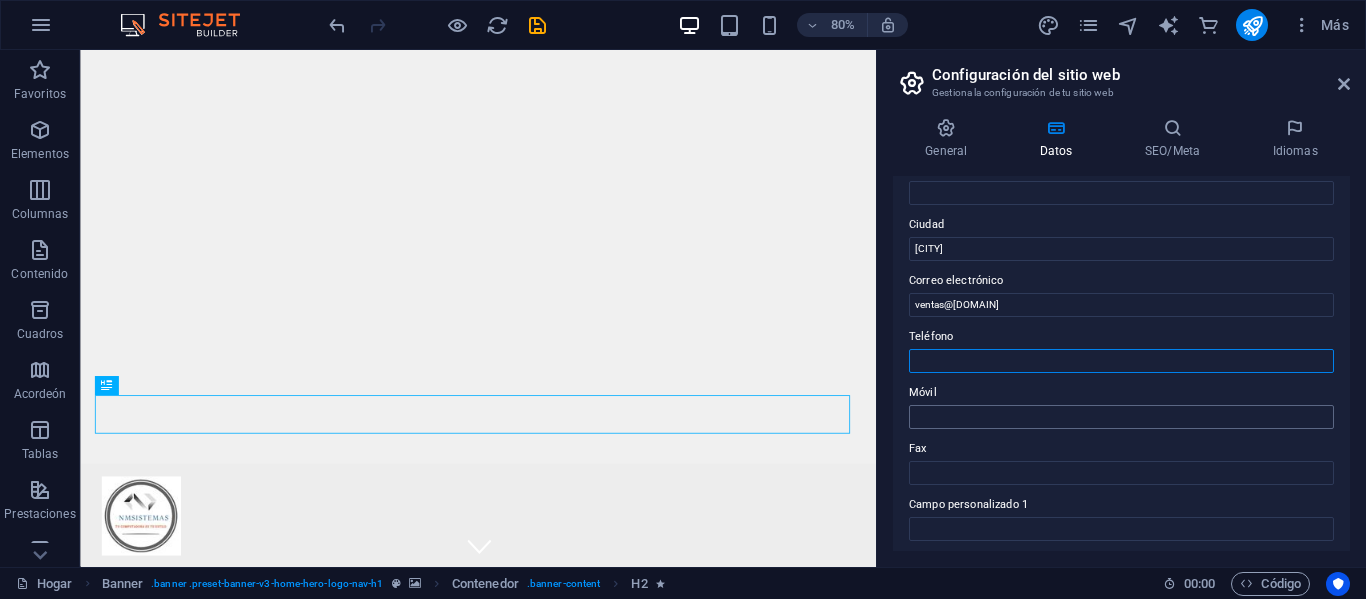 type 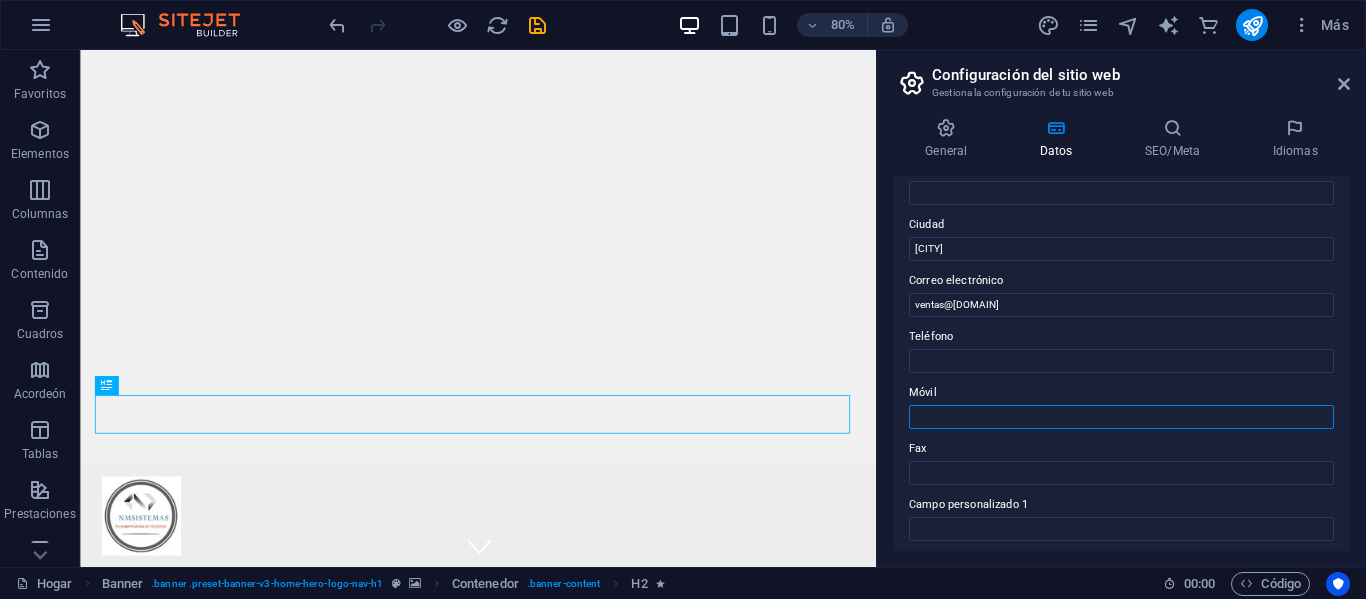 click on "Móvil" at bounding box center [1121, 417] 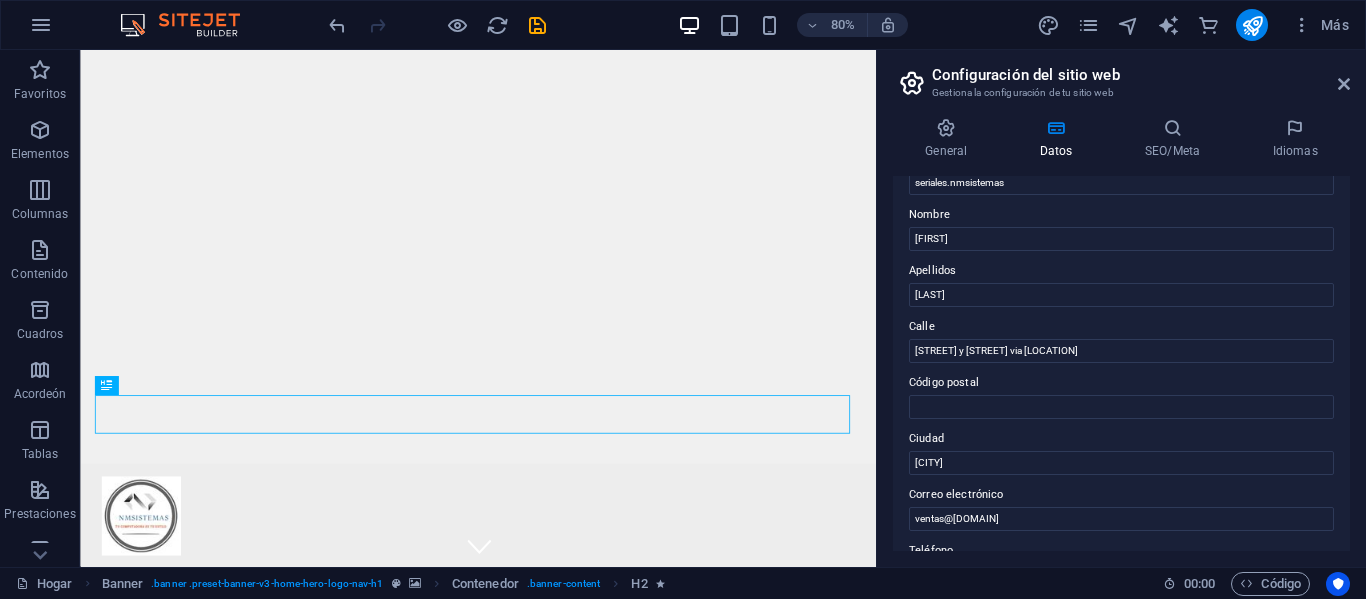 scroll, scrollTop: 0, scrollLeft: 0, axis: both 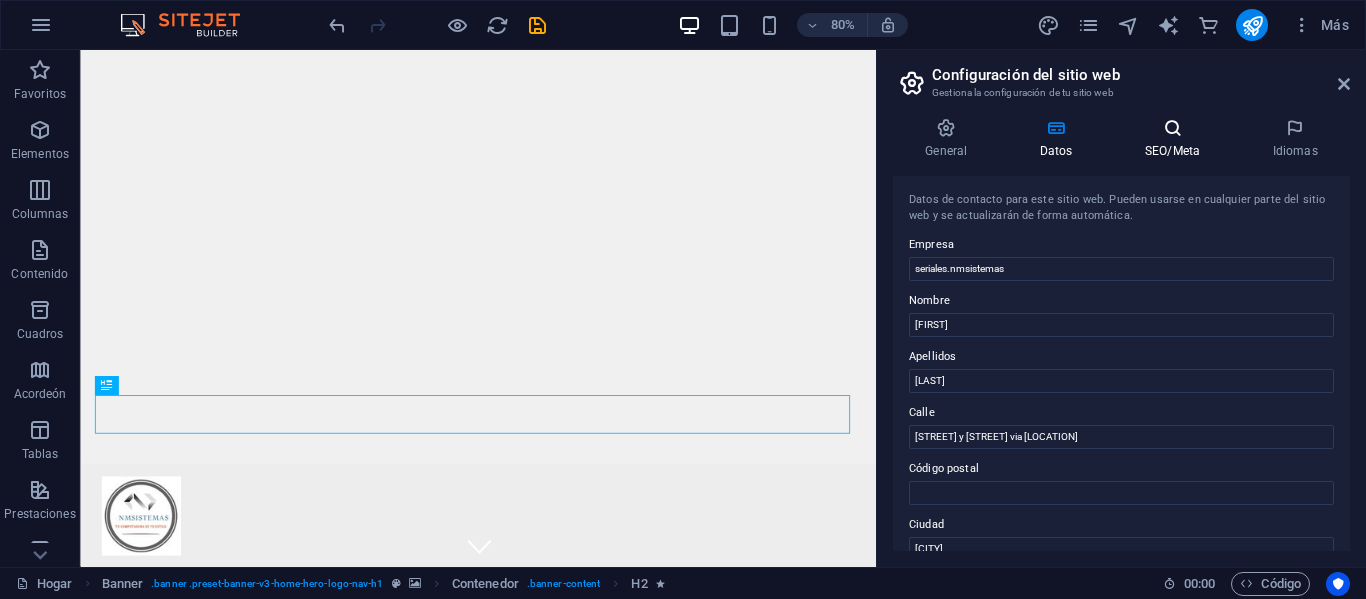 type on "[PHONE]" 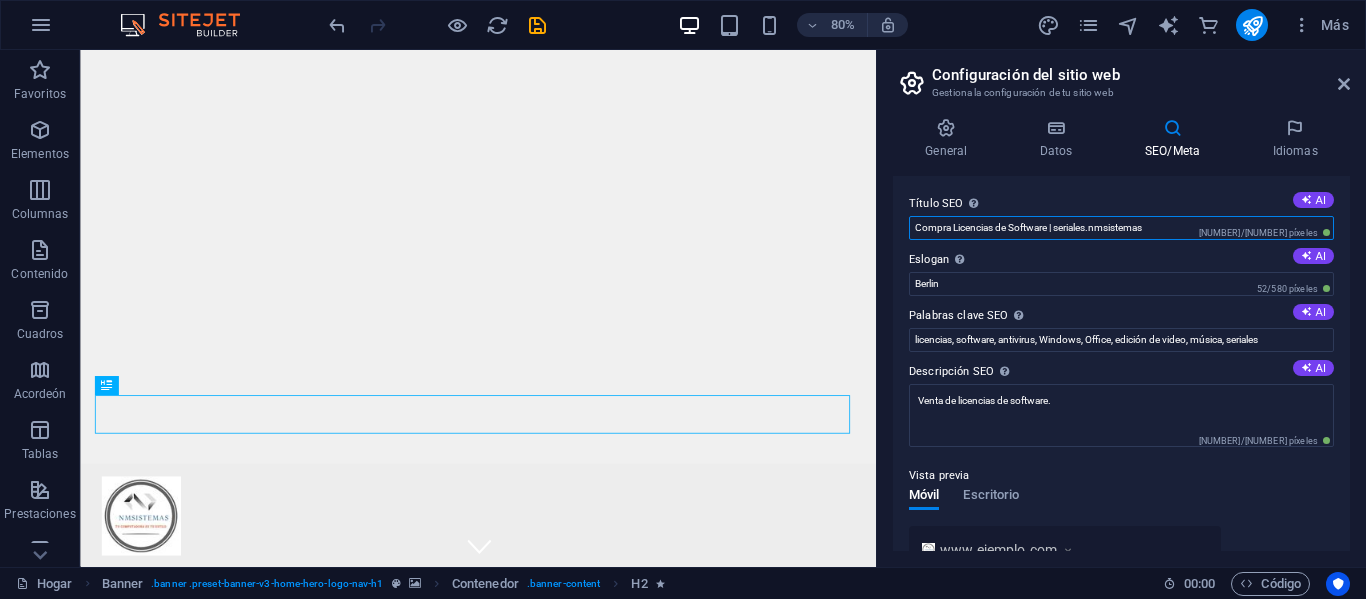 click on "Compra Licencias de Software | seriales.nmsistemas" at bounding box center [1121, 228] 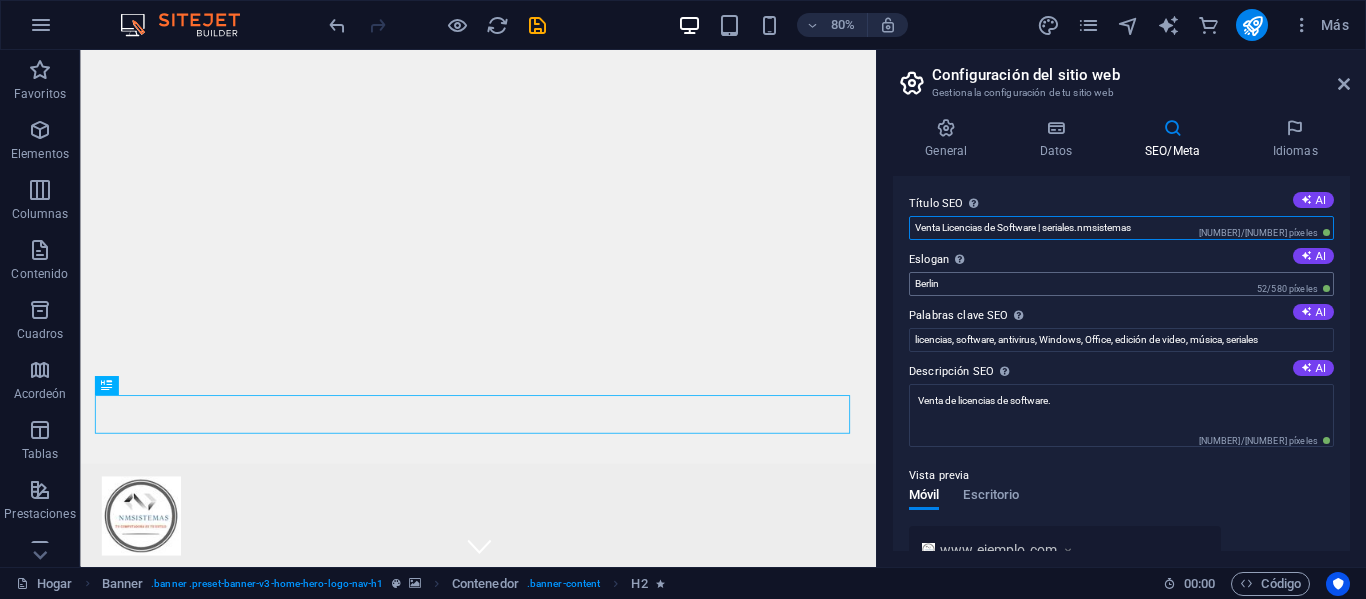type on "Venta Licencias de Software | seriales.nmsistemas" 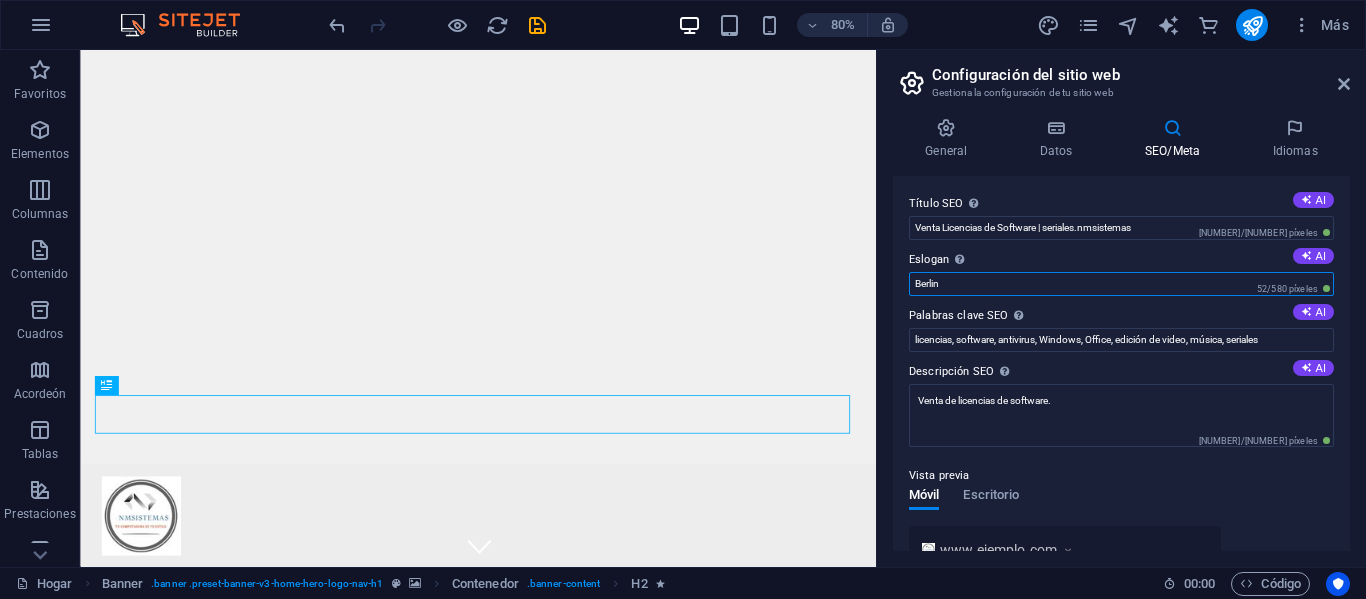 drag, startPoint x: 959, startPoint y: 282, endPoint x: 892, endPoint y: 284, distance: 67.02985 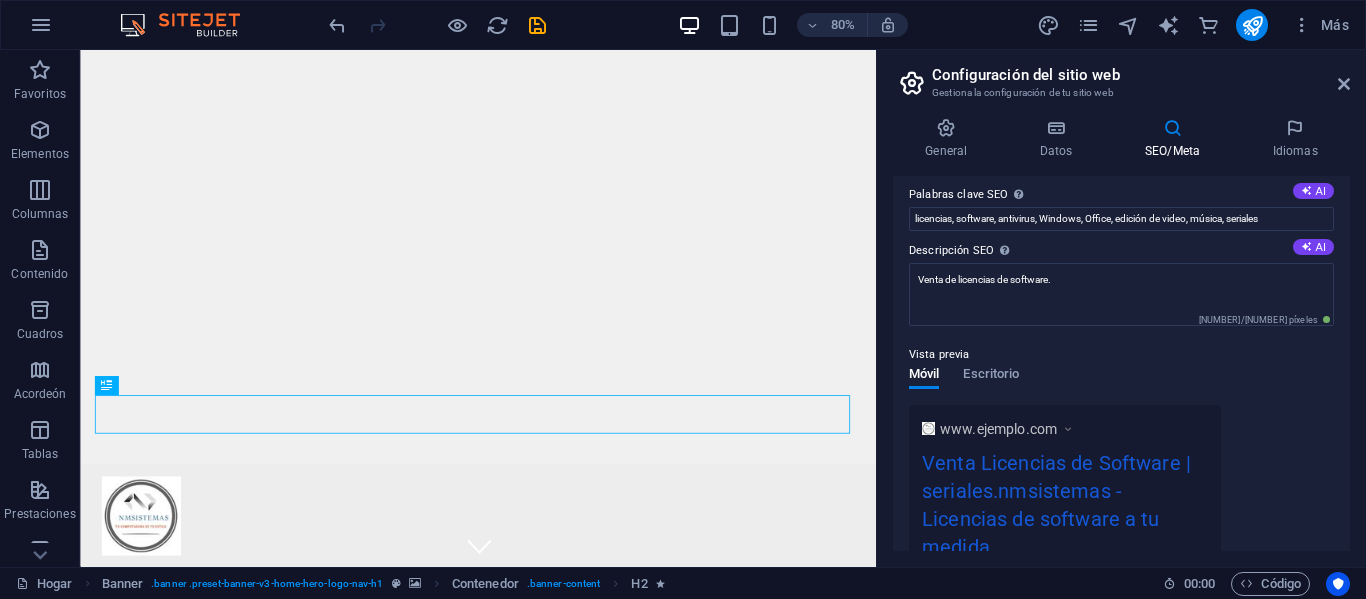 scroll, scrollTop: 45, scrollLeft: 0, axis: vertical 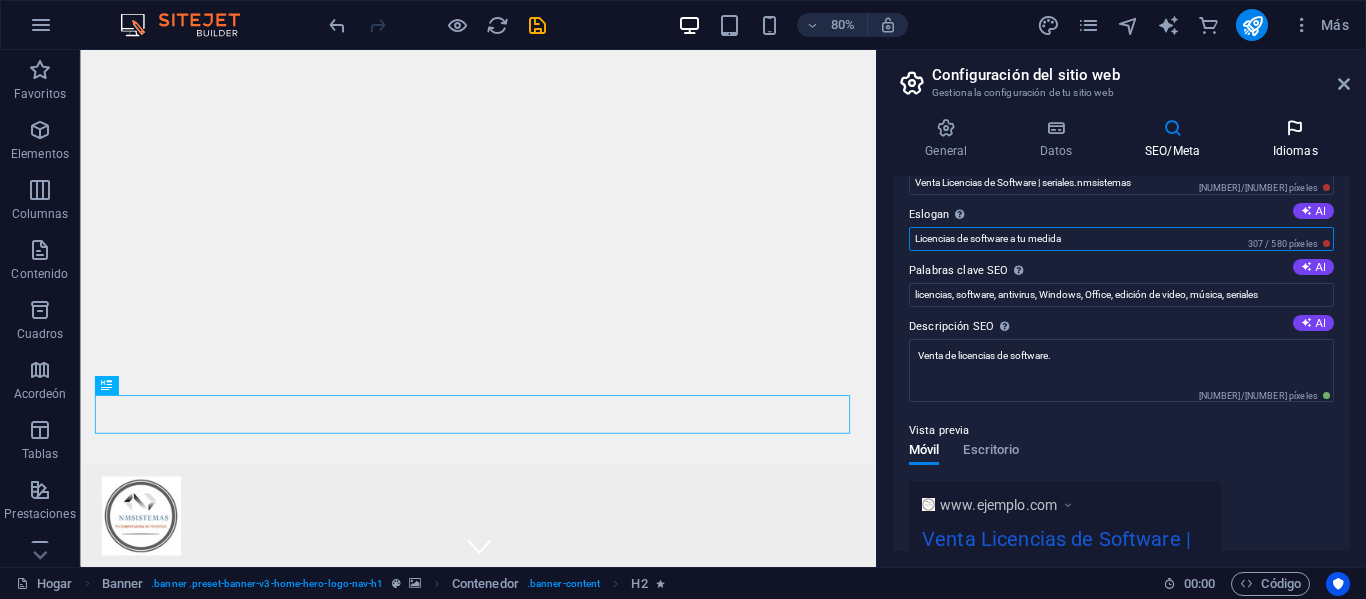 type on "Licencias de software a tu medida" 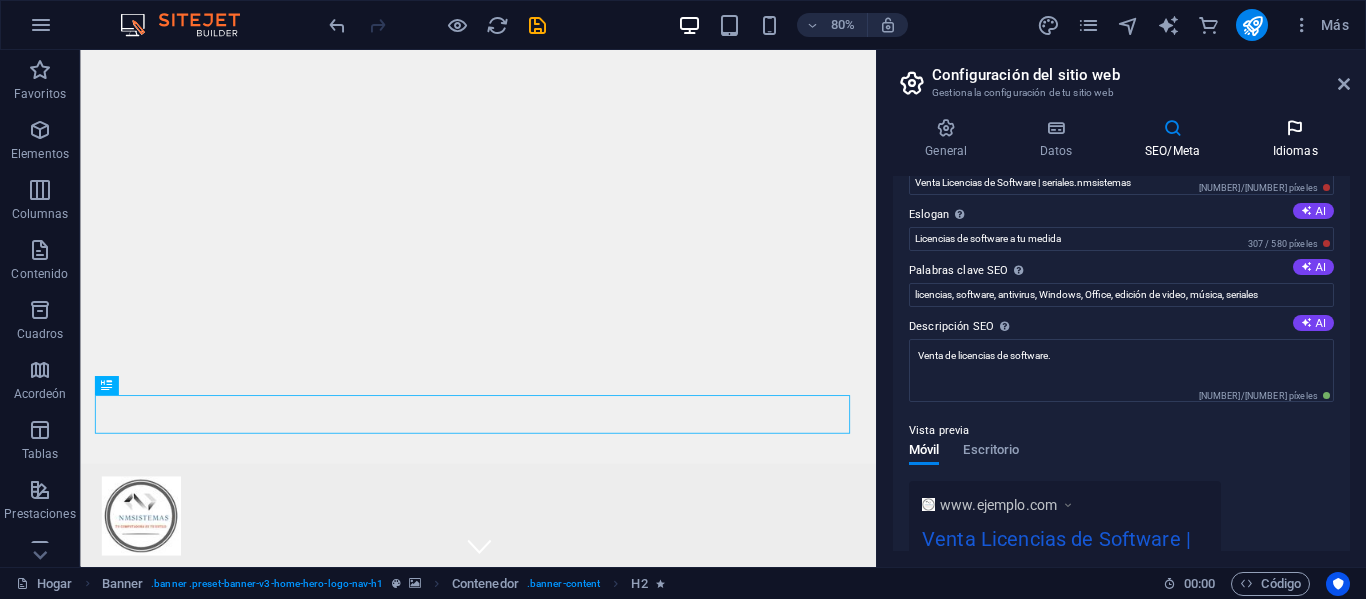 click at bounding box center (1295, 128) 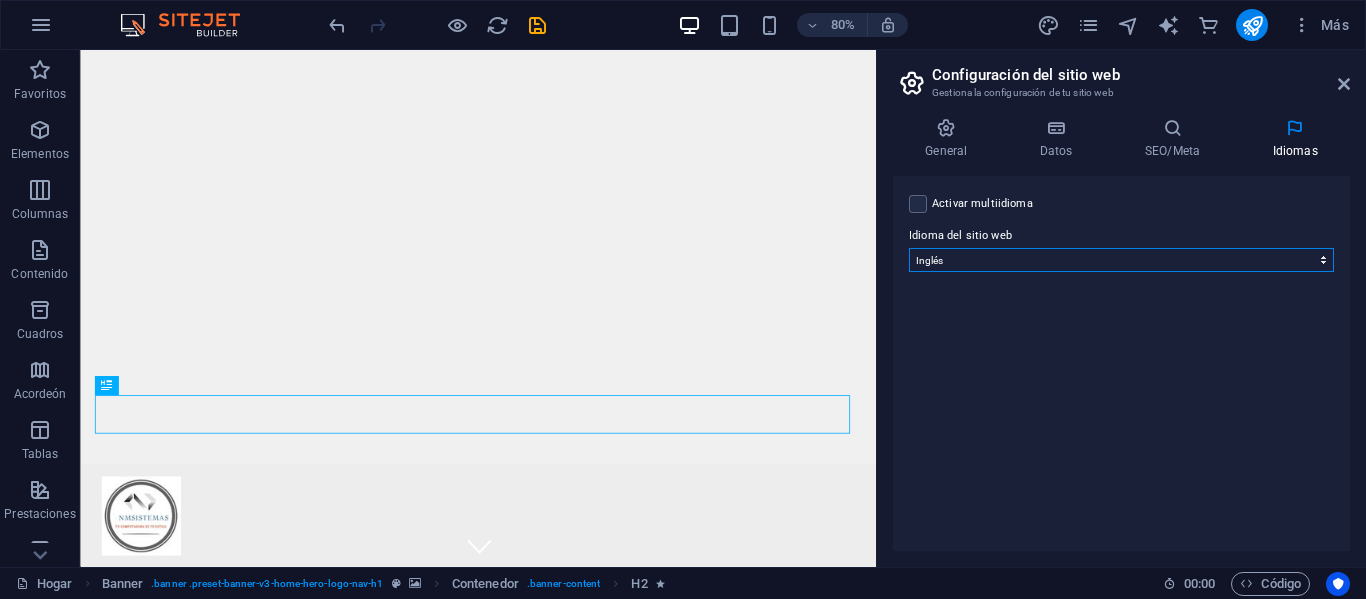 click on "Abjasio Lejos africaans Akan Albanes Alemán Amárico Árabe aragonés armenio Assamese Avaric Avestan Aymara azerbaiyano Bambara baskir vasco bielorruso Bengalí Lenguas bihari Bislama Bokmål bosnio Bretón Búlgaro birmano Catalán Jemer central Chamorro Chechen Checo Chino eslavo eclesiástico Chuvasio Coreano de Cornualles corso Cree Croata Danés Dzongkha Eslovaco Esloveno Español esperanto estonio Ewe feroés Farsi (persa) Fiyiano Finlandés Francés Fulah gaélico gallego Ganda georgiano Groenlandés Griego Guaraní Gujarati criollo haitiano Hausa Hebreo Herero hindi Hiri Motu Holandés Húngaro Sí Igbo Indonesia Inglés Interlingua Interlingüística Inuktitut Inupiaq irlandés Isleños Italiano Japonés Javanese Kannada Kanuri Kashmiri Kazakh Kikuyu Kinyarwanda Komi Kongo Kurdish Kwanyama Kyrgyz Lao Latín Letón Limburgish Lingala Lituano Luba-Katanga Luxembourgish Macedonio Malagasy Malay Malayalam Maldivian Maltés Manx Maori Marathi Marshallese Mongolian Nauru Navajo Ndonga Nepali Noruego Pali" at bounding box center (1121, 260) 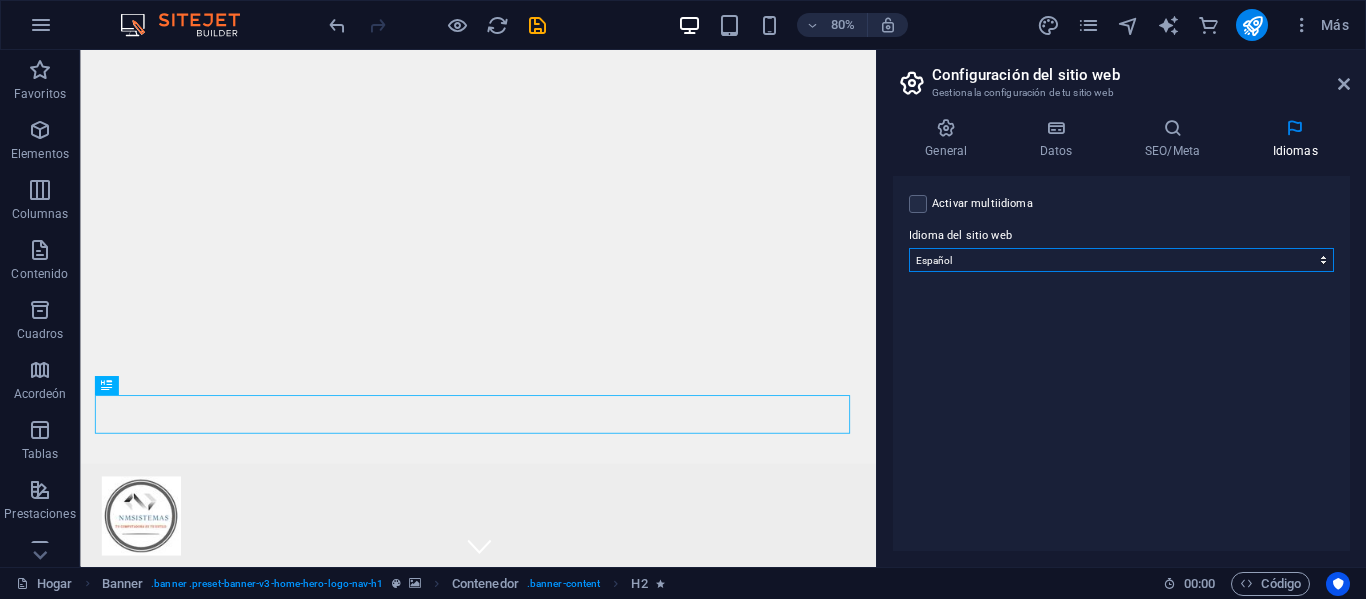 click on "Abjasio Lejos africaans Akan Albanes Alemán Amárico Árabe aragonés armenio Assamese Avaric Avestan Aymara azerbaiyano Bambara baskir vasco bielorruso Bengalí Lenguas bihari Bislama Bokmål bosnio Bretón Búlgaro birmano Catalán Jemer central Chamorro Chechen Checo Chino eslavo eclesiástico Chuvasio Coreano de Cornualles corso Cree Croata Danés Dzongkha Eslovaco Esloveno Español esperanto estonio Ewe feroés Farsi (persa) Fiyiano Finlandés Francés Fulah gaélico gallego Ganda georgiano Groenlandés Griego Guaraní Gujarati criollo haitiano Hausa Hebreo Herero hindi Hiri Motu Holandés Húngaro Sí Igbo Indonesia Inglés Interlingua Interlingüística Inuktitut Inupiaq irlandés Isleños Italiano Japonés Javanese Kannada Kanuri Kashmiri Kazakh Kikuyu Kinyarwanda Komi Kongo Kurdish Kwanyama Kyrgyz Lao Latín Letón Limburgish Lingala Lituano Luba-Katanga Luxembourgish Macedonio Malagasy Malay Malayalam Maldivian Maltés Manx Maori Marathi Marshallese Mongolian Nauru Navajo Ndonga Nepali Noruego Pali" at bounding box center [1121, 260] 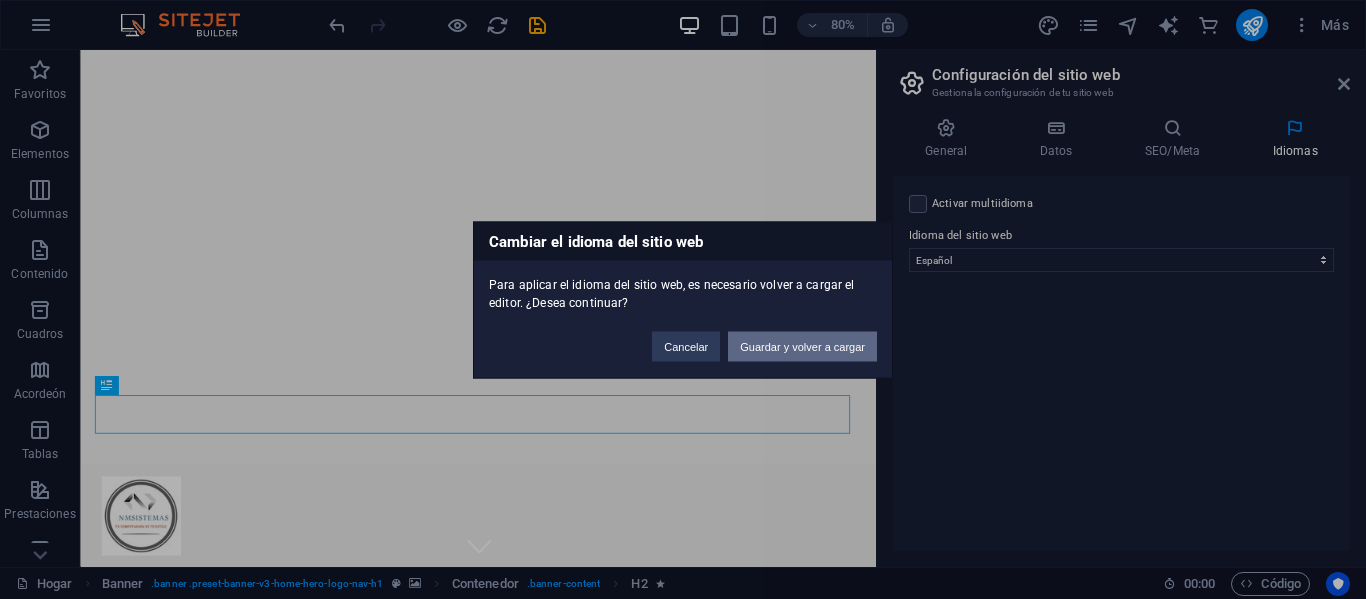 click on "Guardar y volver a cargar" at bounding box center (802, 346) 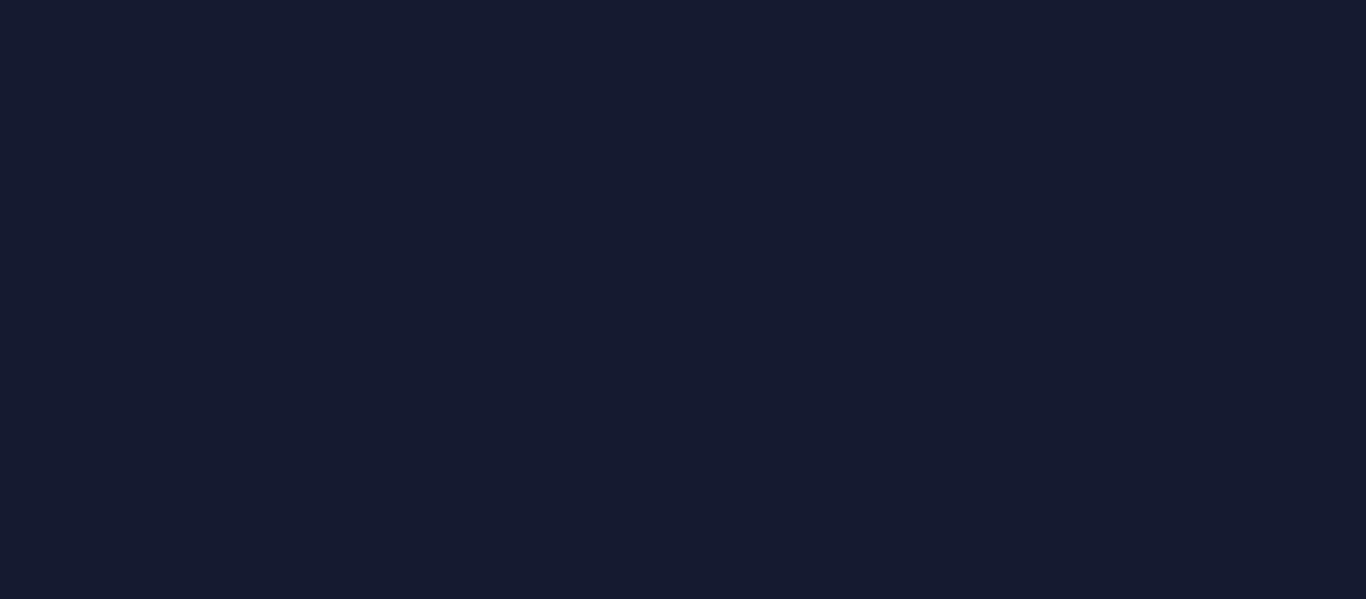 scroll, scrollTop: 0, scrollLeft: 0, axis: both 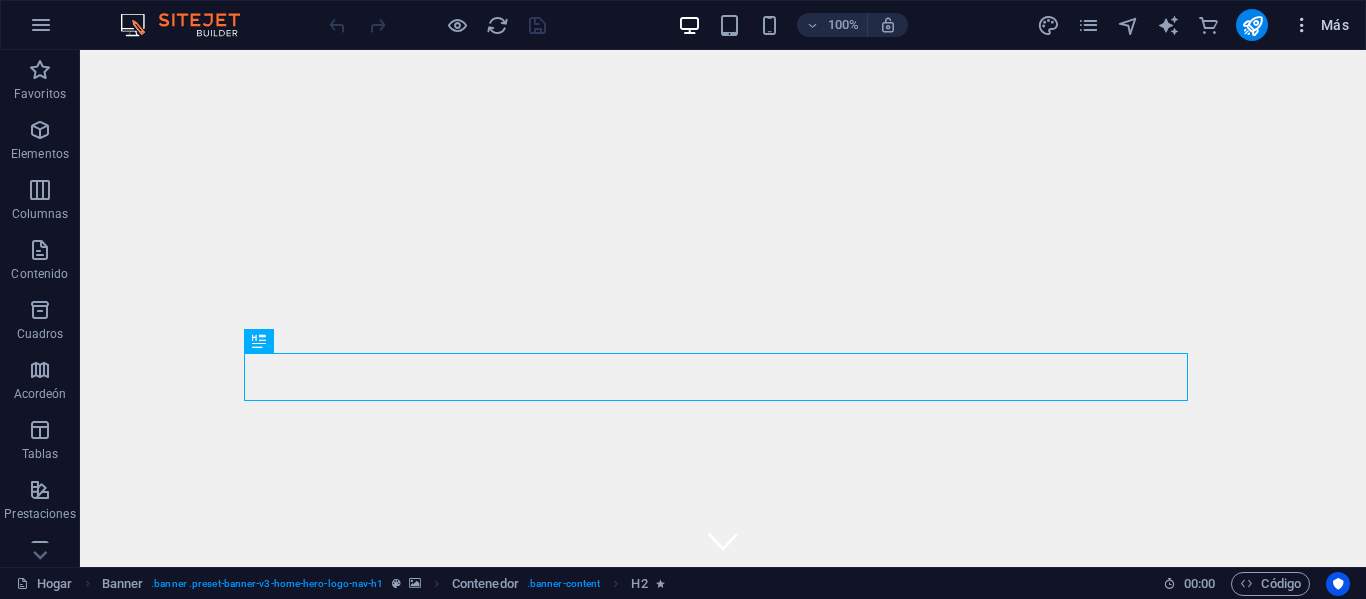 click at bounding box center (1302, 25) 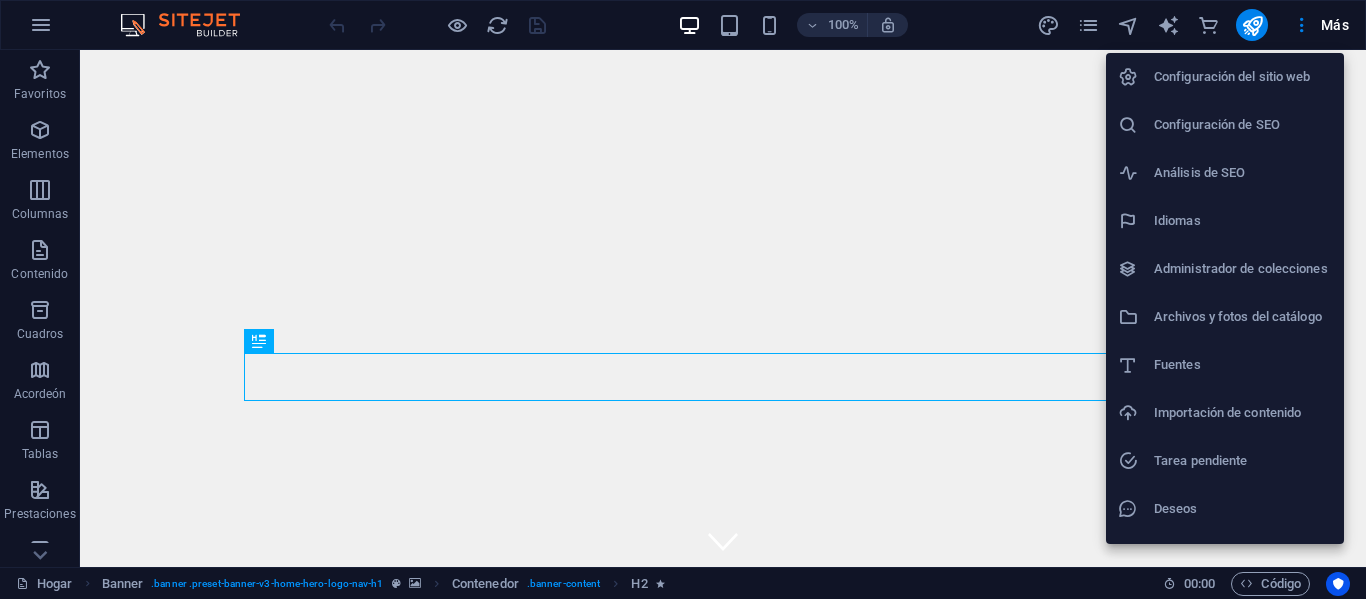 click on "Configuración del sitio web" at bounding box center (1232, 76) 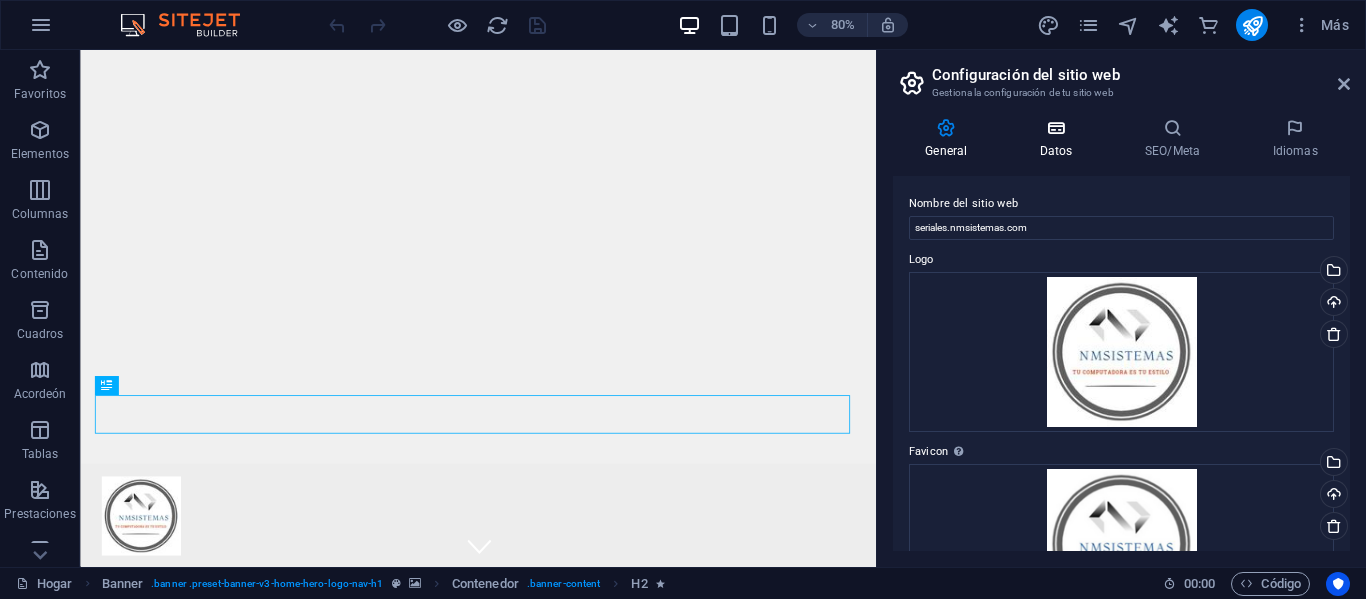 click at bounding box center (1056, 128) 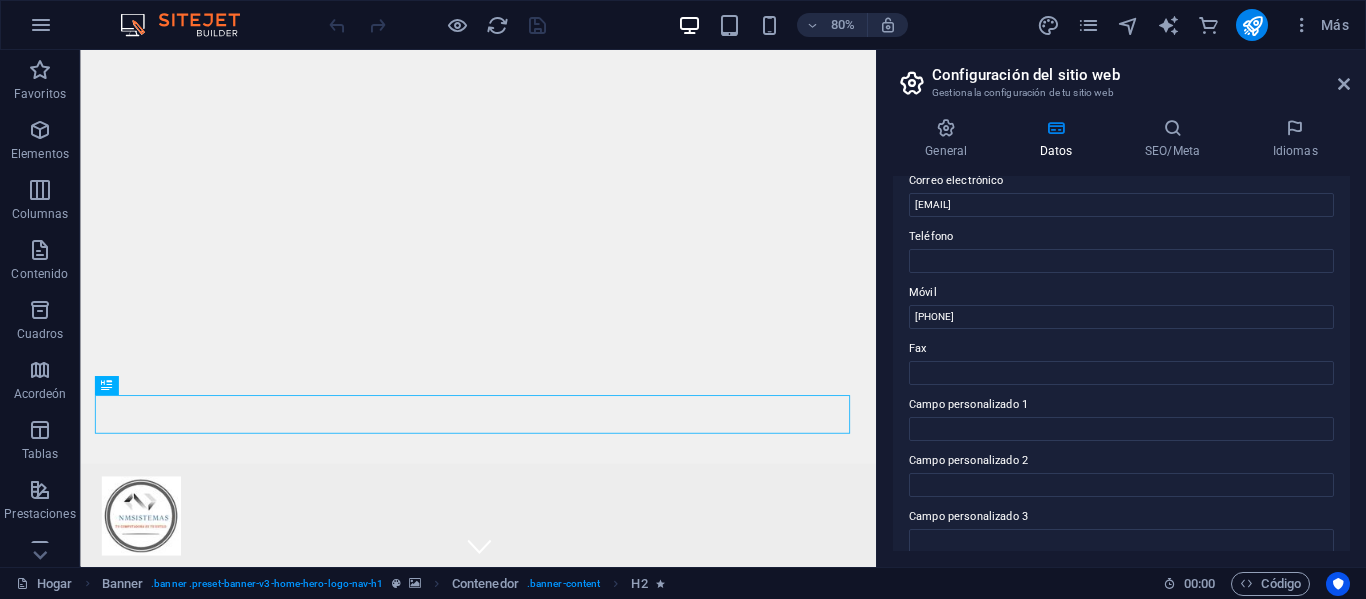 scroll, scrollTop: 586, scrollLeft: 0, axis: vertical 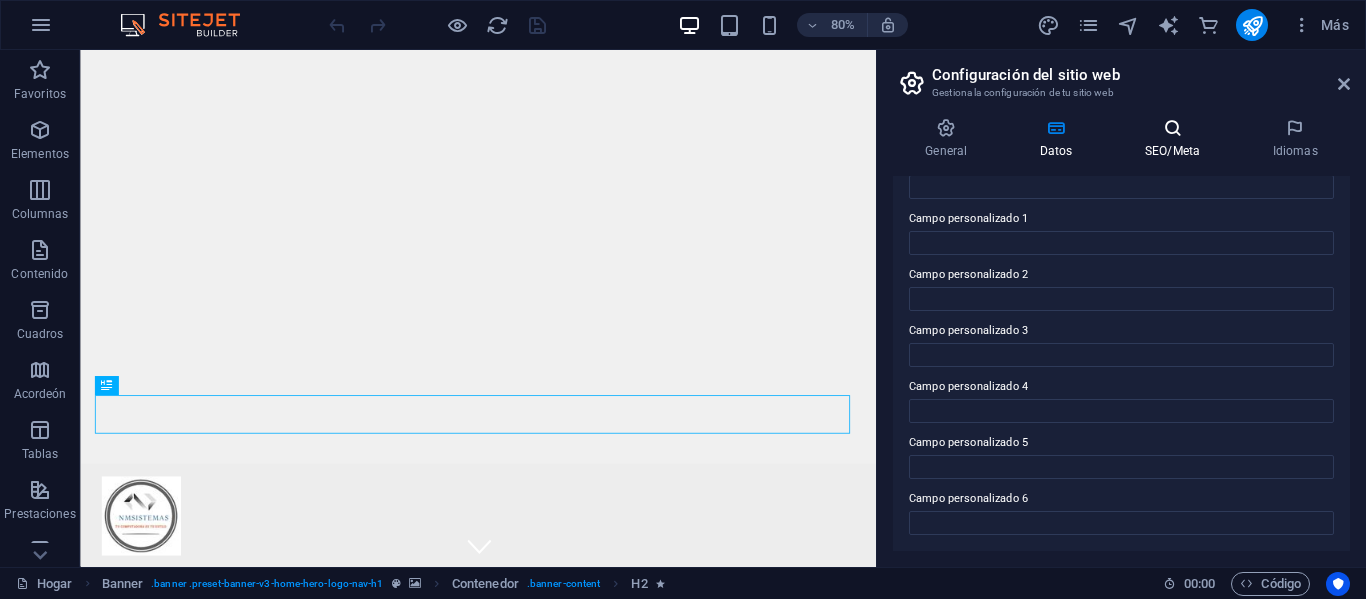 click on "SEO/Meta" at bounding box center [1177, 139] 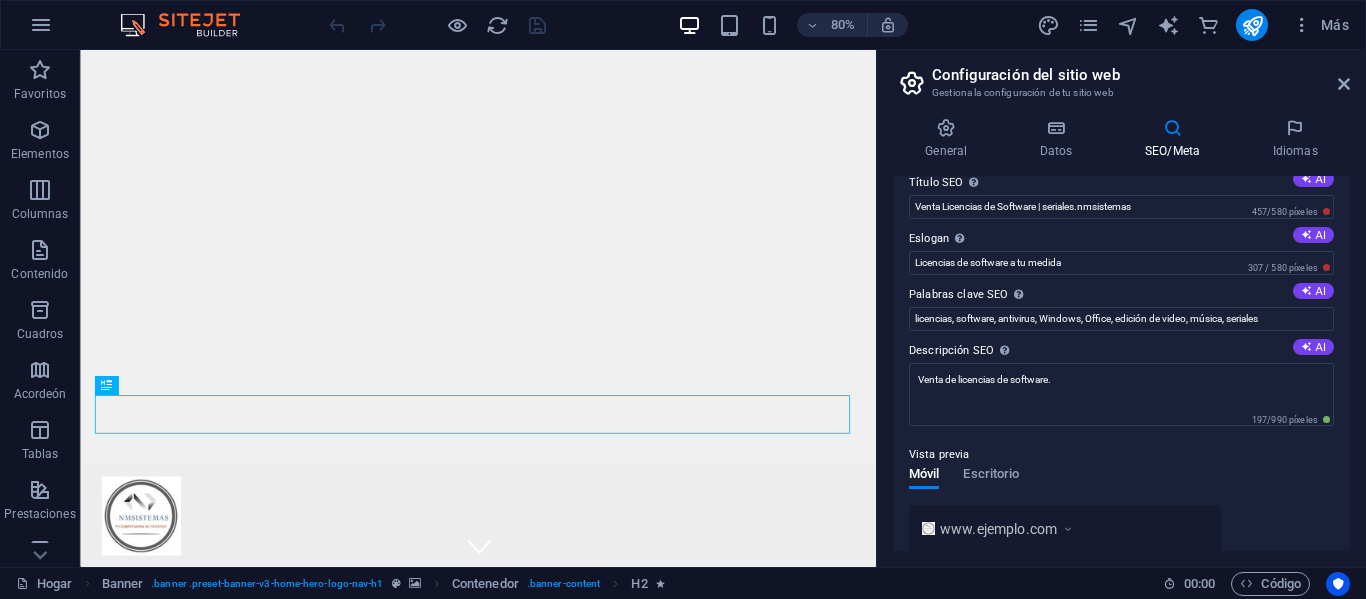 scroll, scrollTop: 0, scrollLeft: 0, axis: both 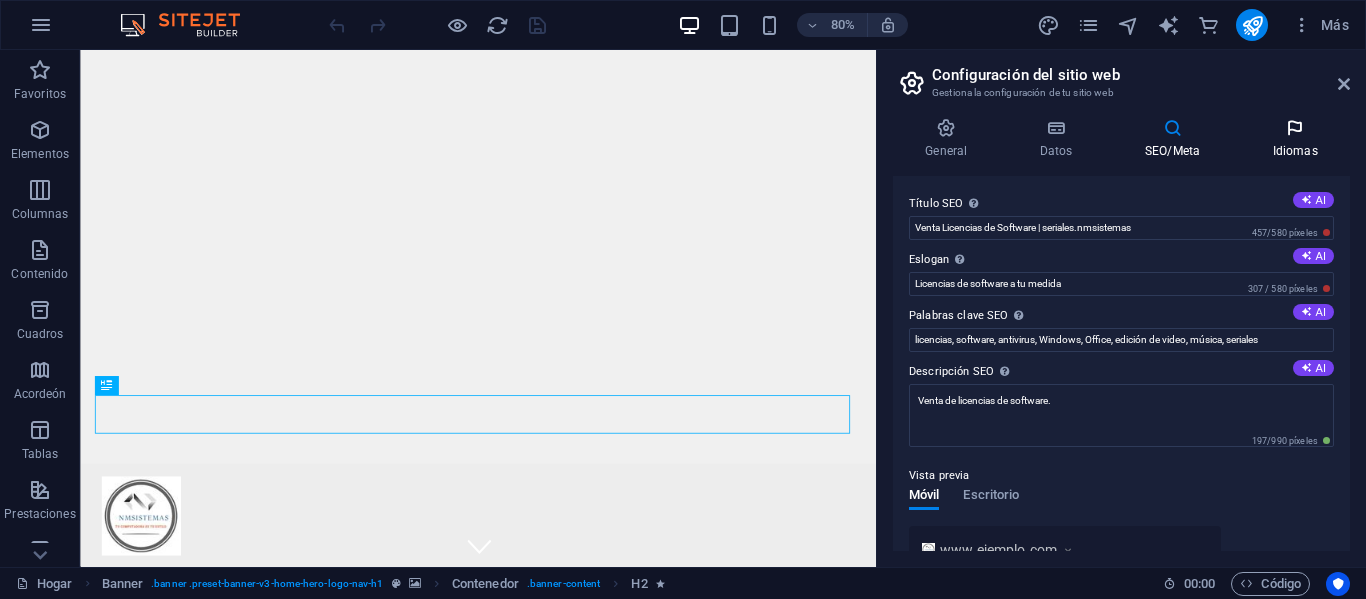 click at bounding box center [1295, 128] 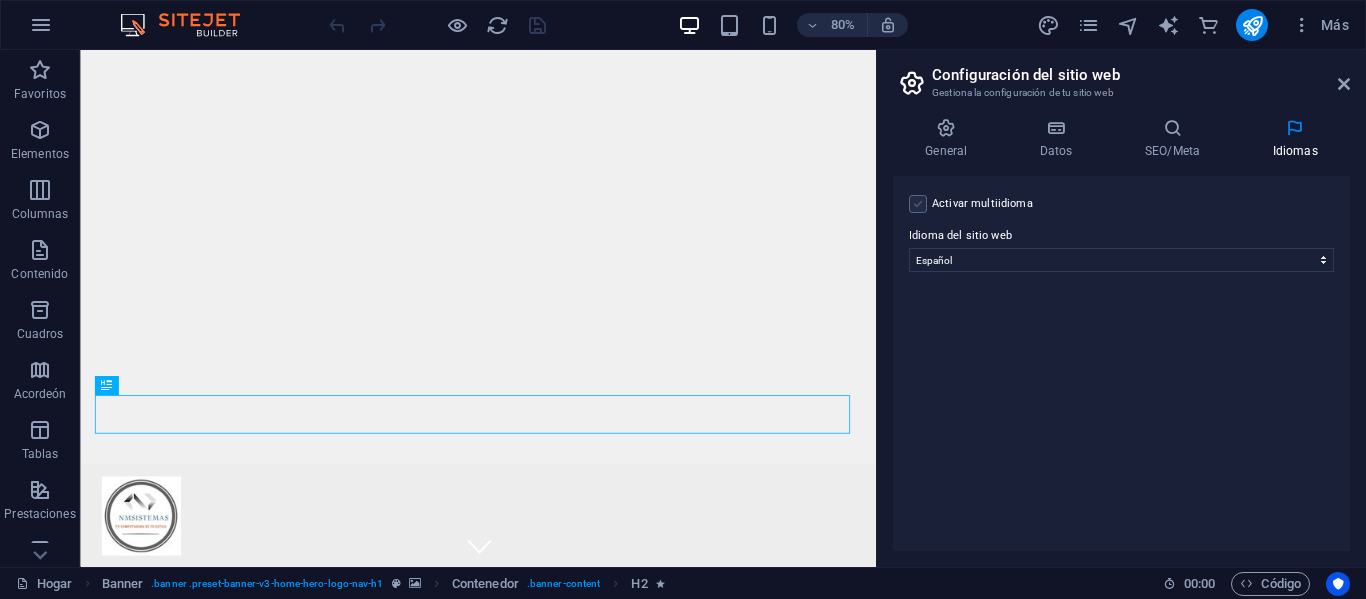 click at bounding box center [918, 204] 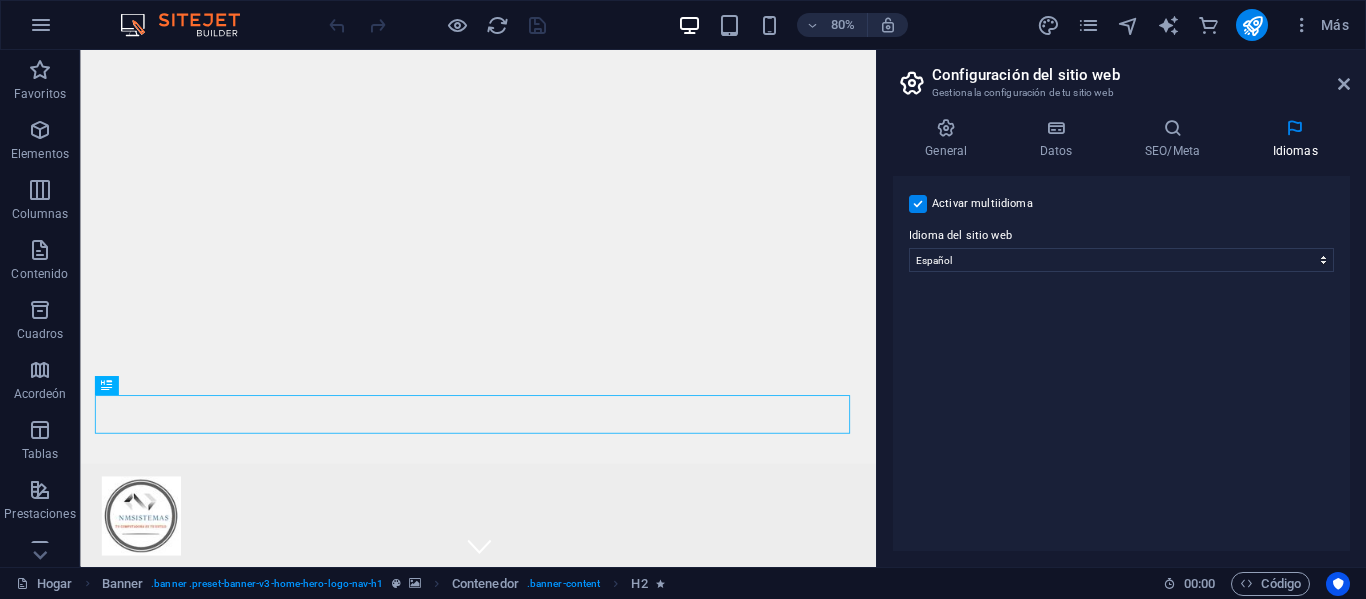 select 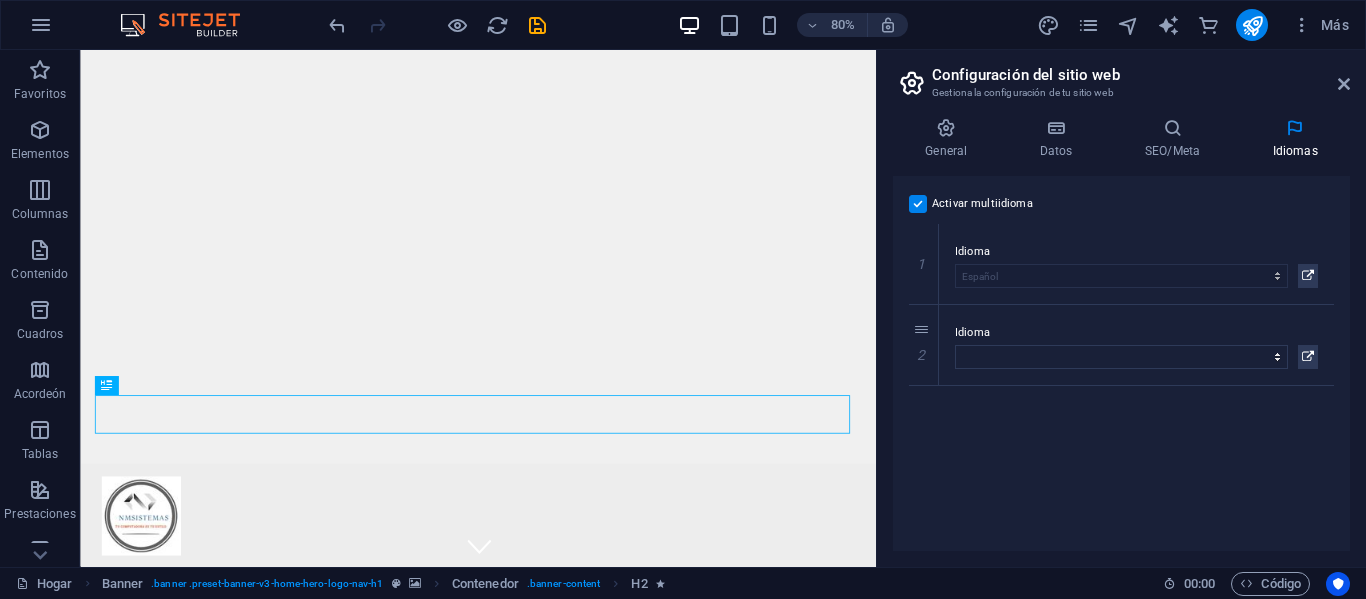 click at bounding box center (918, 204) 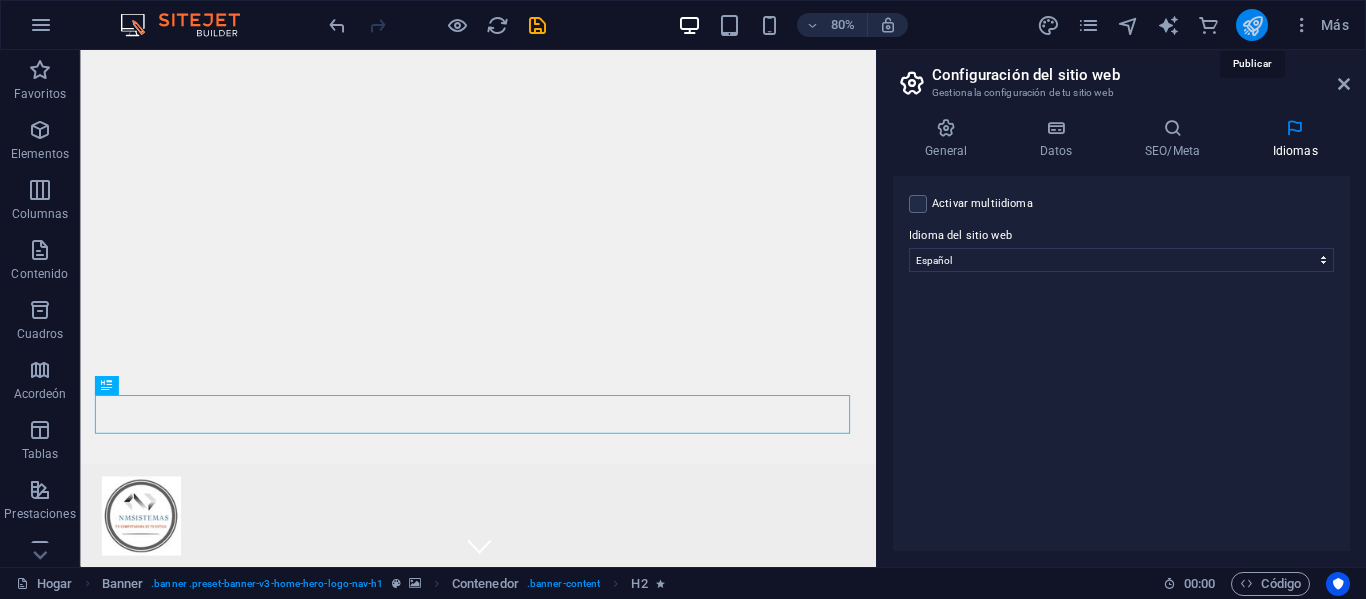 click at bounding box center (1252, 25) 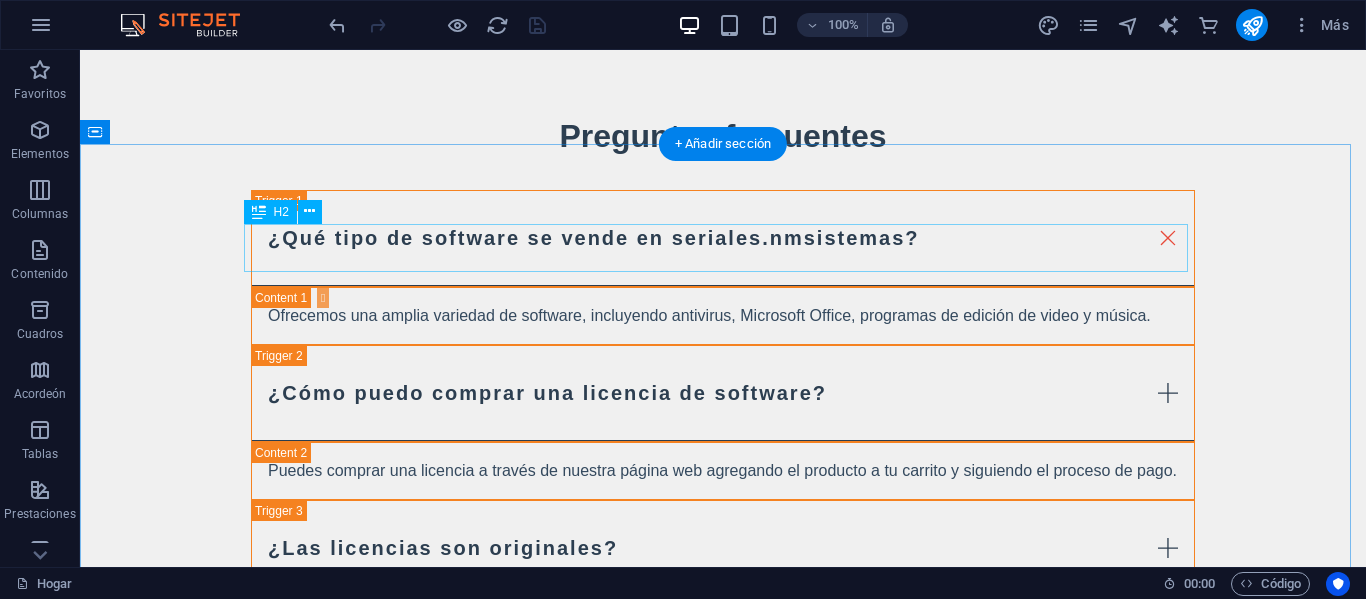 scroll, scrollTop: 5000, scrollLeft: 0, axis: vertical 